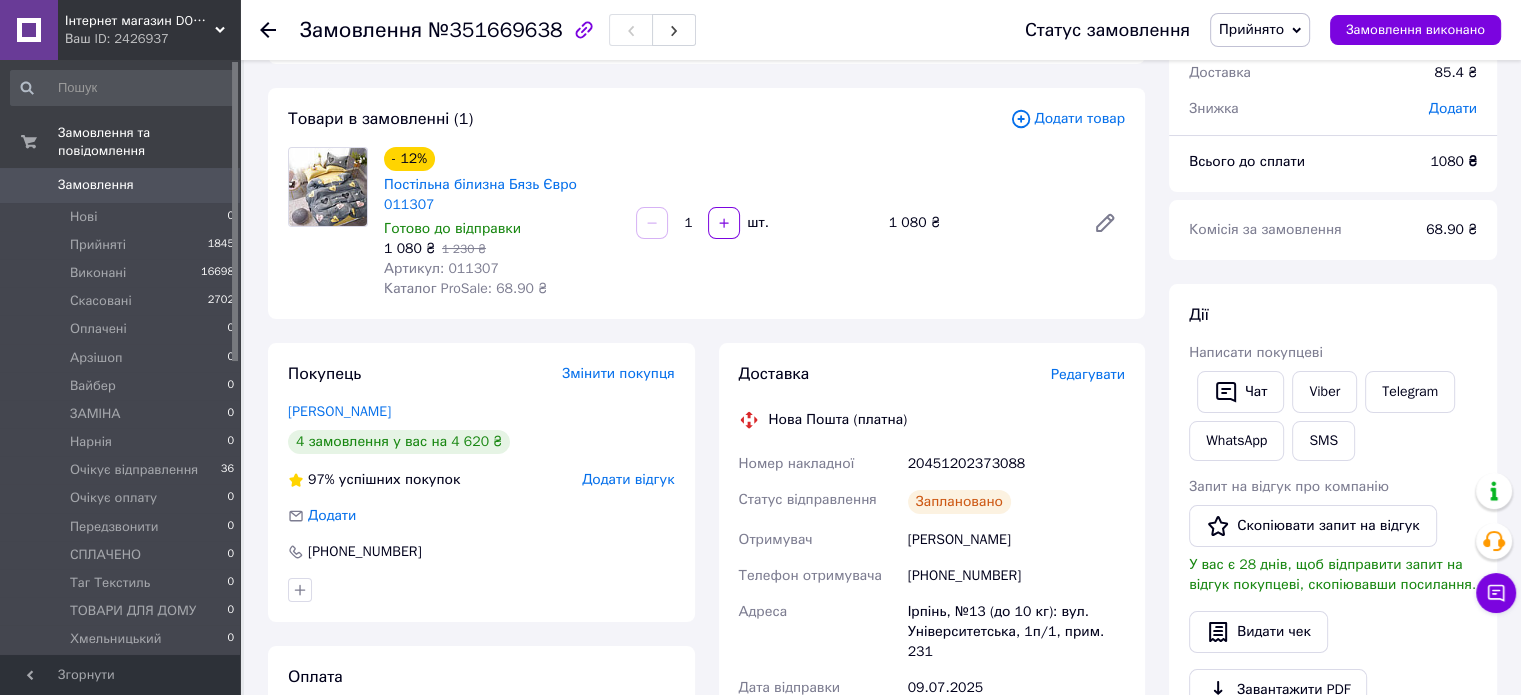 scroll, scrollTop: 0, scrollLeft: 0, axis: both 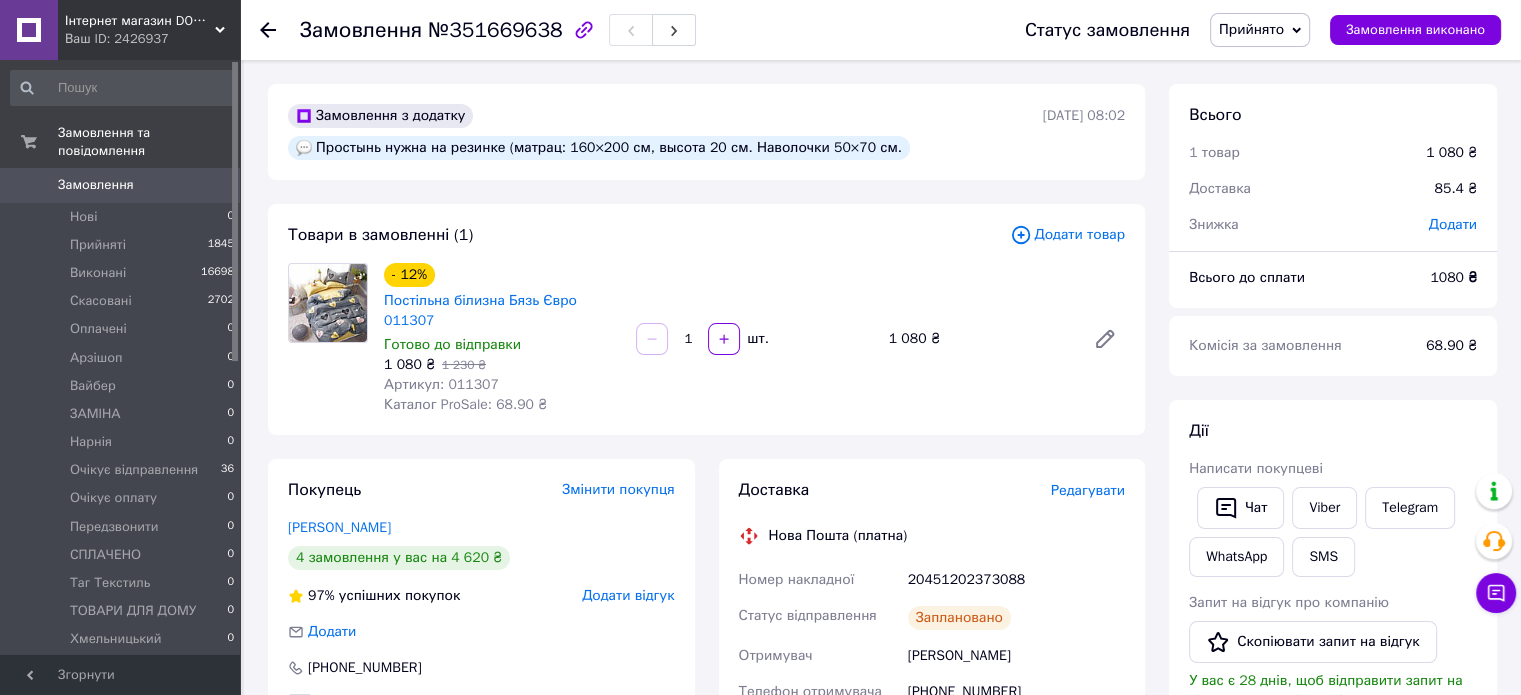 click on "Прийнято" at bounding box center [1251, 29] 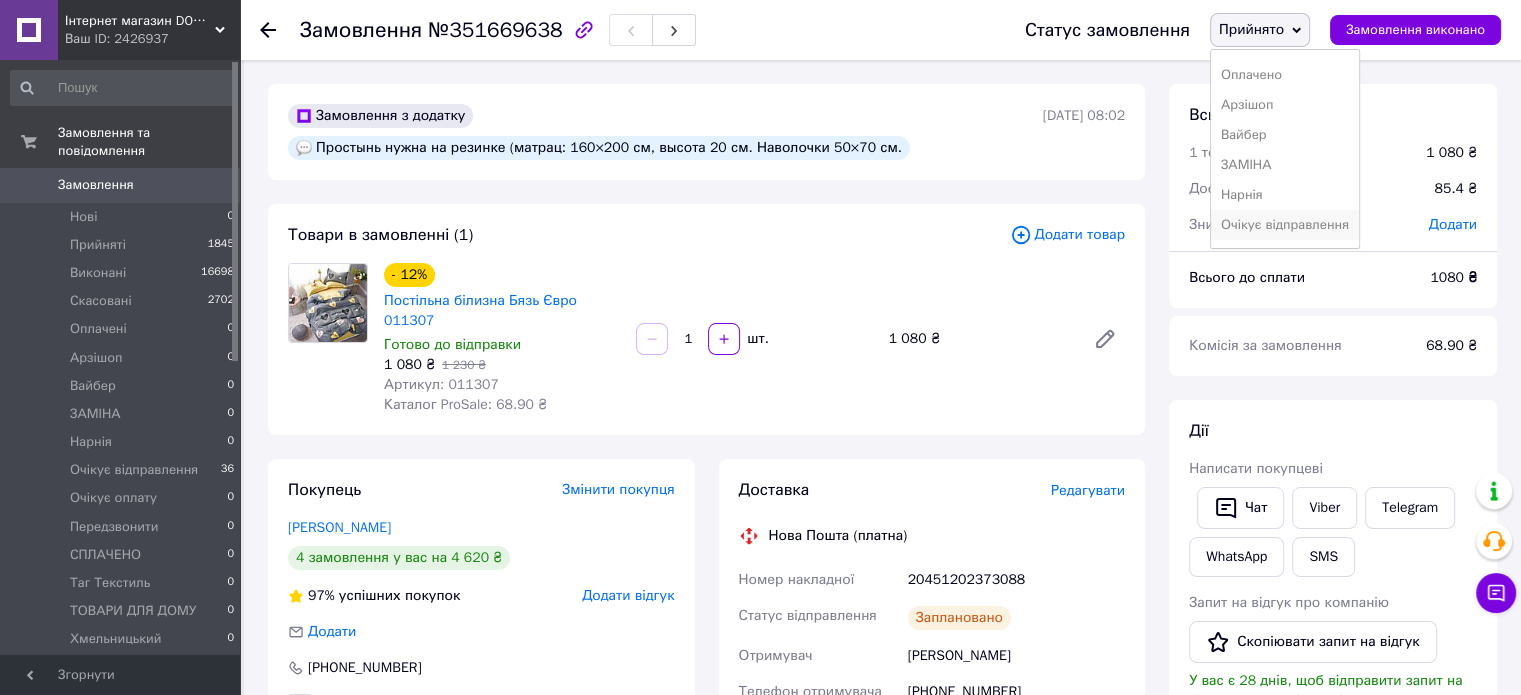 scroll, scrollTop: 100, scrollLeft: 0, axis: vertical 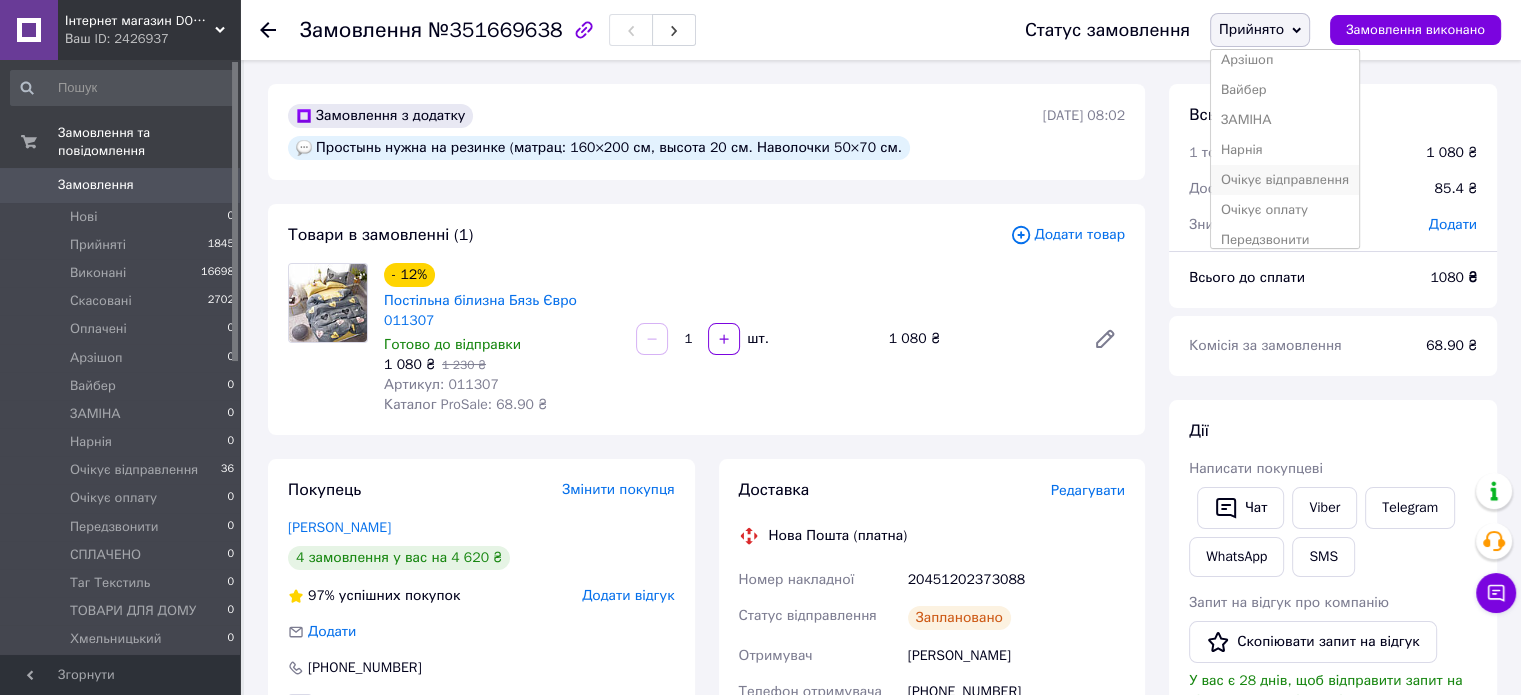 click on "Очікує відправлення" at bounding box center [1285, 180] 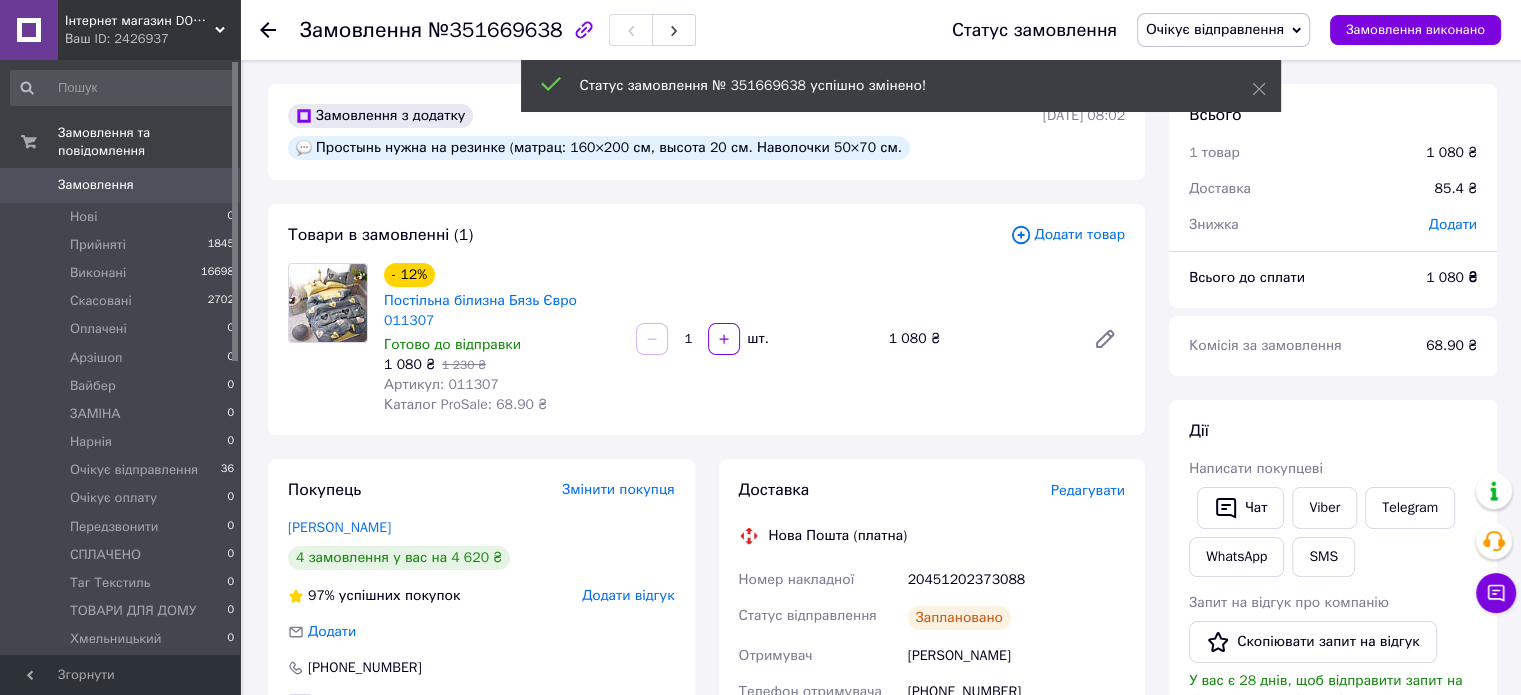 click 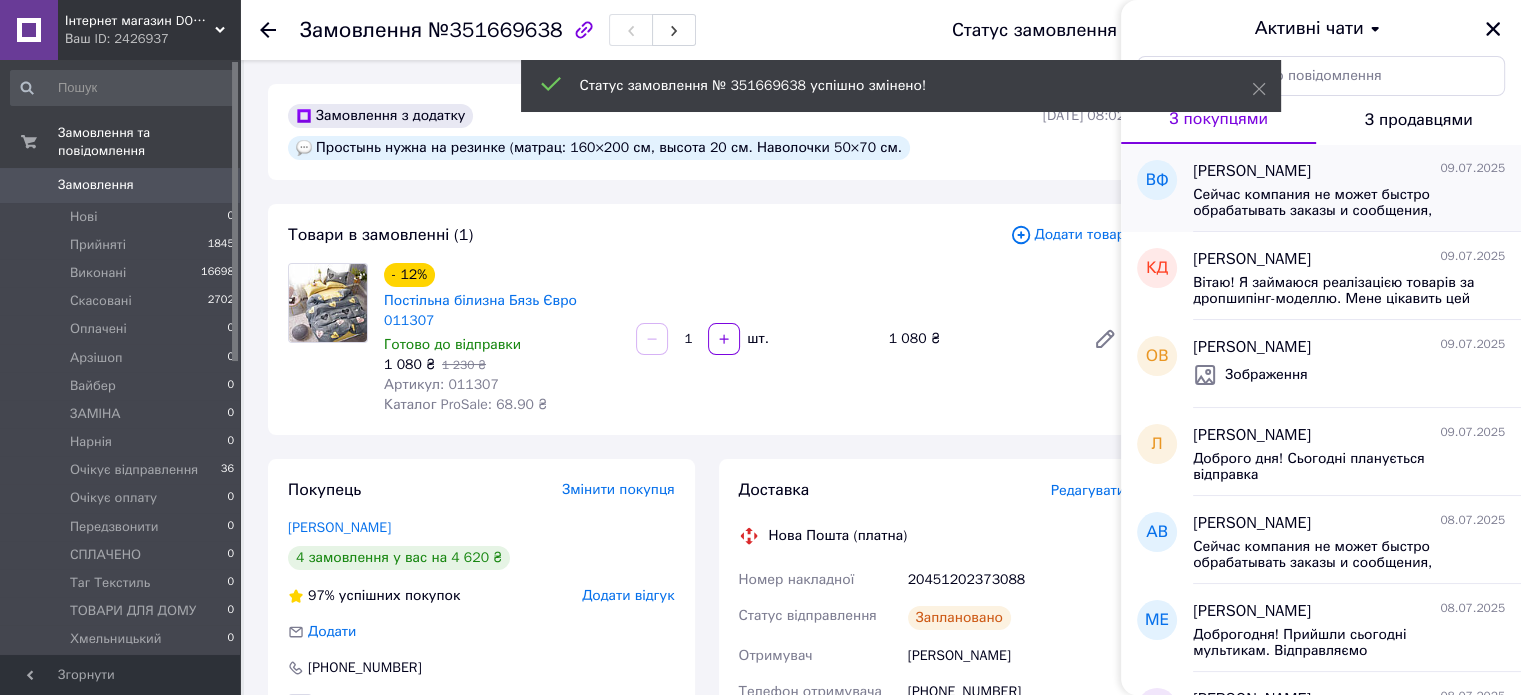 click on "Сейчас компания не может быстро обрабатывать заказы и сообщения,
поскольку по графику компании сегодня выходной." at bounding box center (1335, 203) 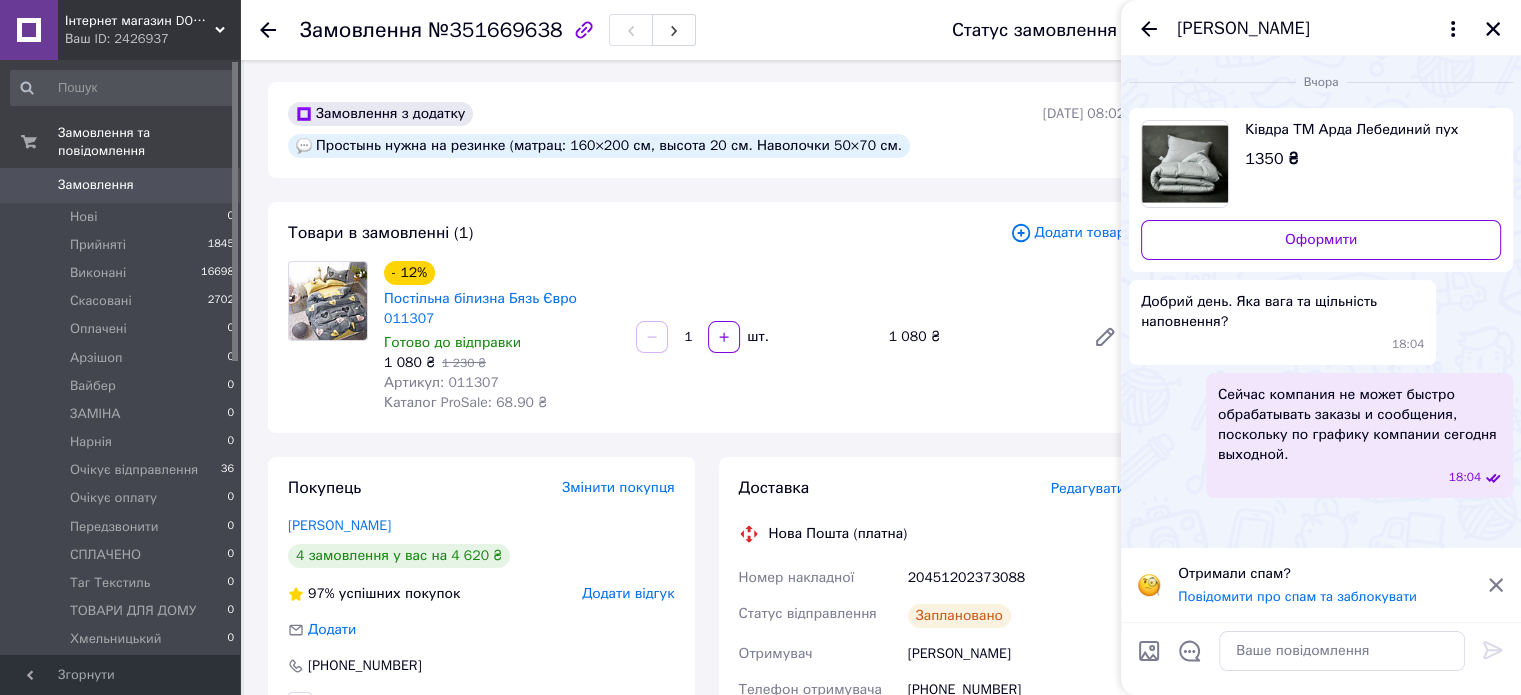 scroll, scrollTop: 0, scrollLeft: 0, axis: both 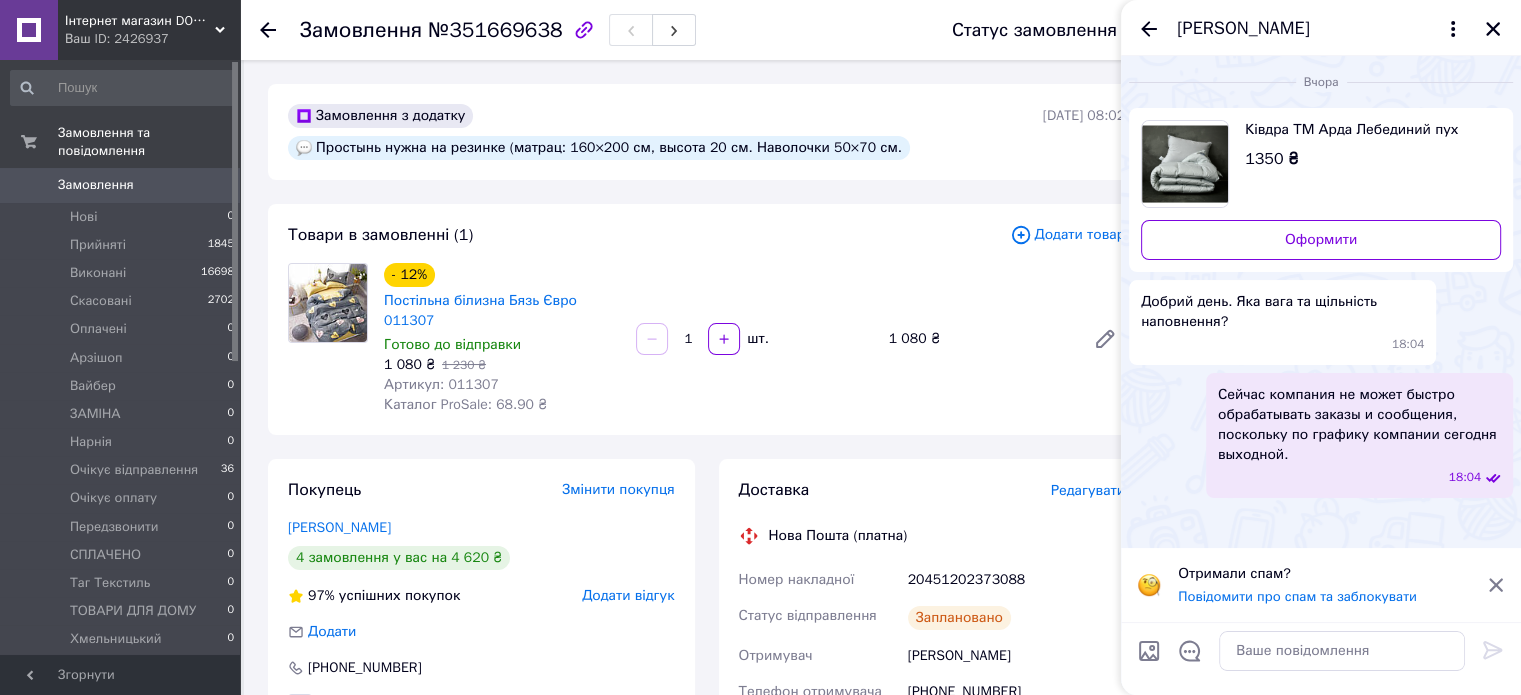 drag, startPoint x: 1152, startPoint y: 21, endPoint x: 565, endPoint y: 103, distance: 592.69977 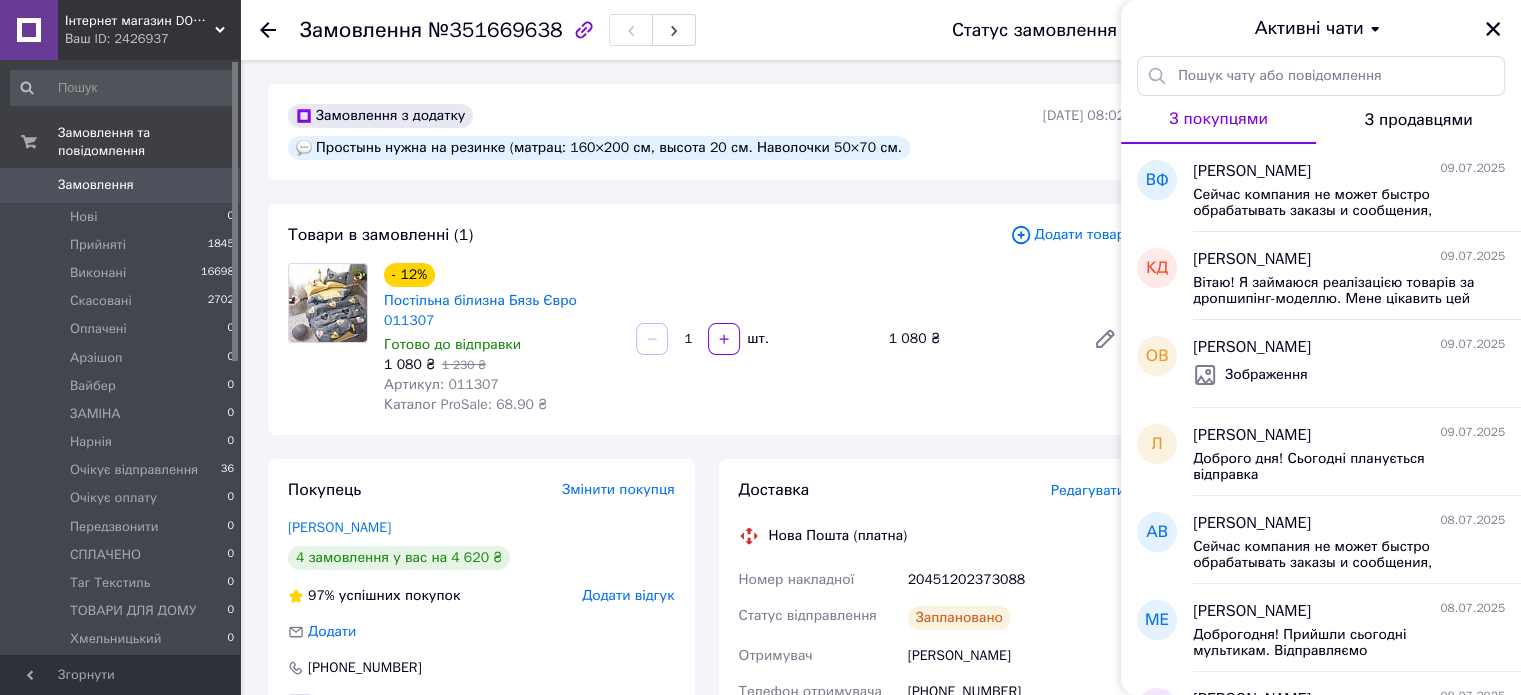 click on "Замовлення" at bounding box center (96, 185) 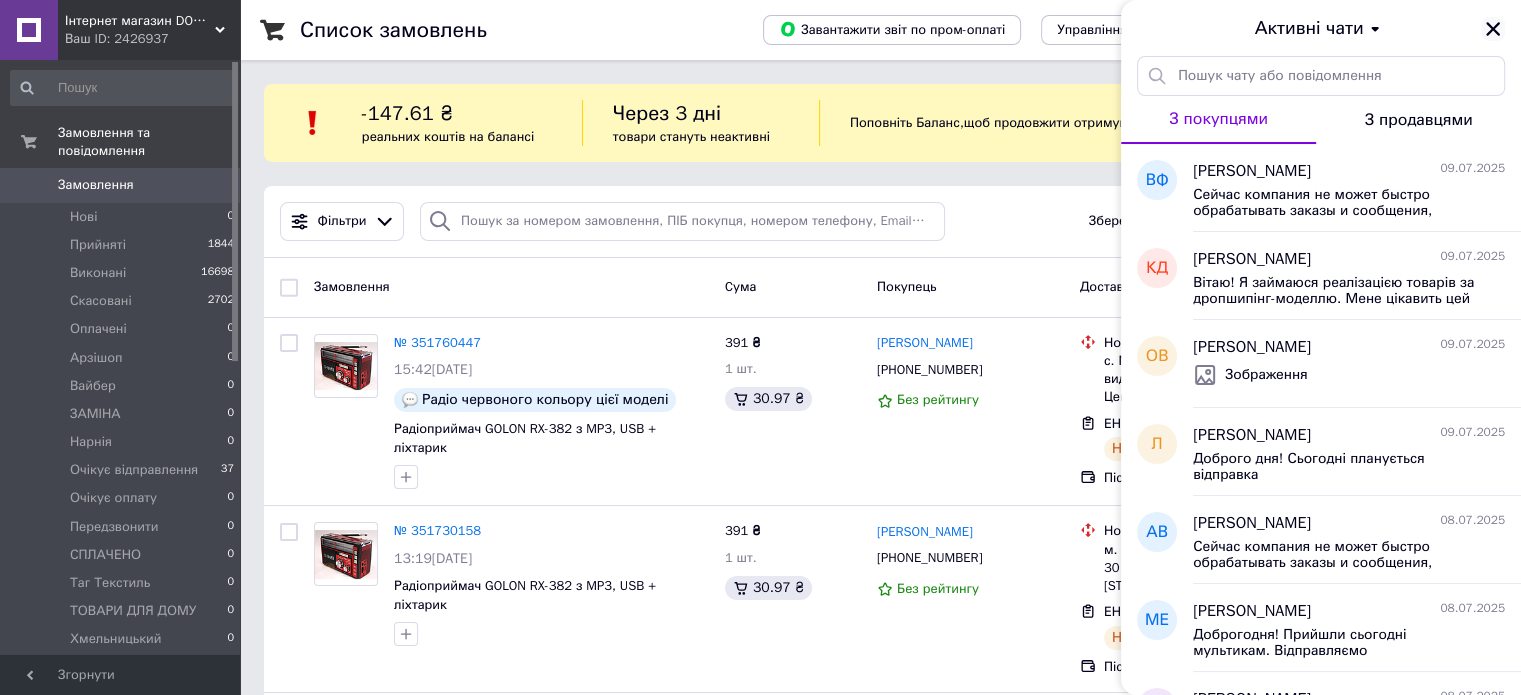 click 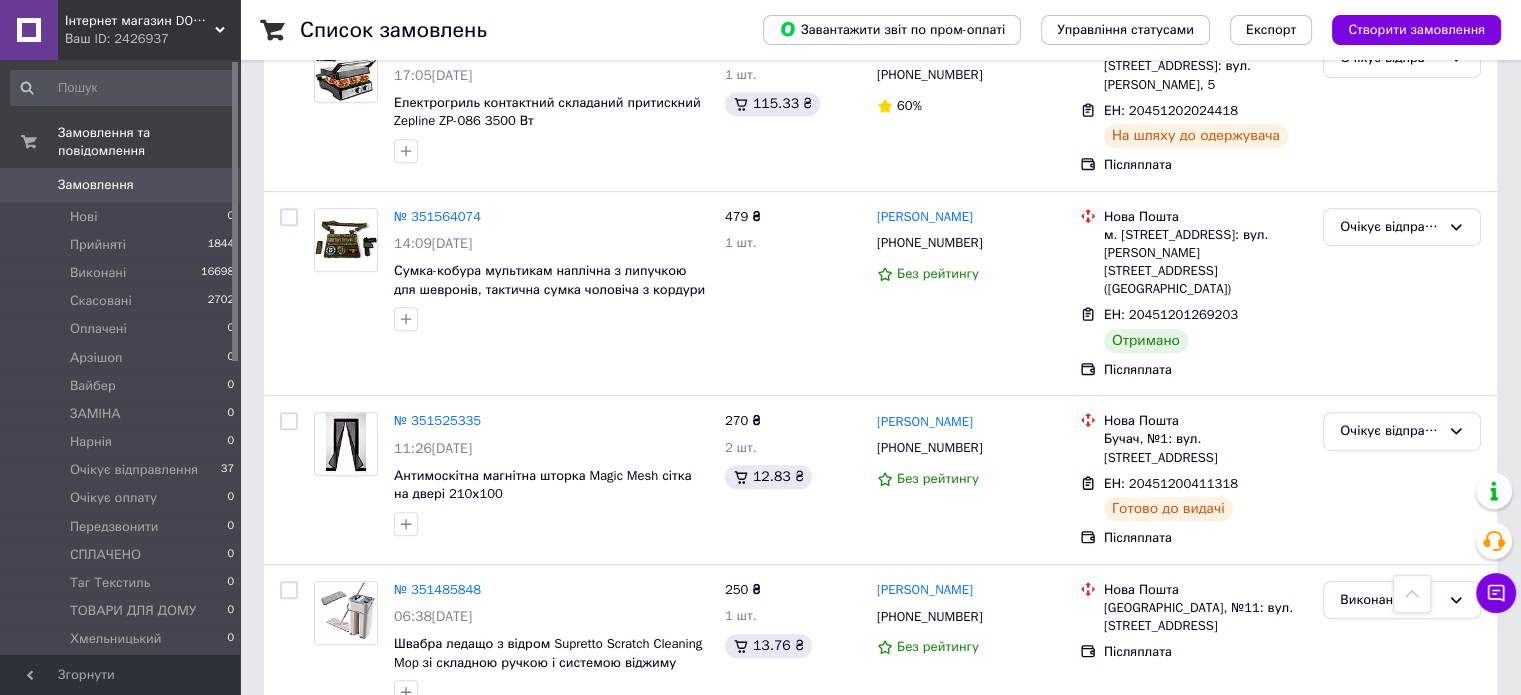 scroll, scrollTop: 1200, scrollLeft: 0, axis: vertical 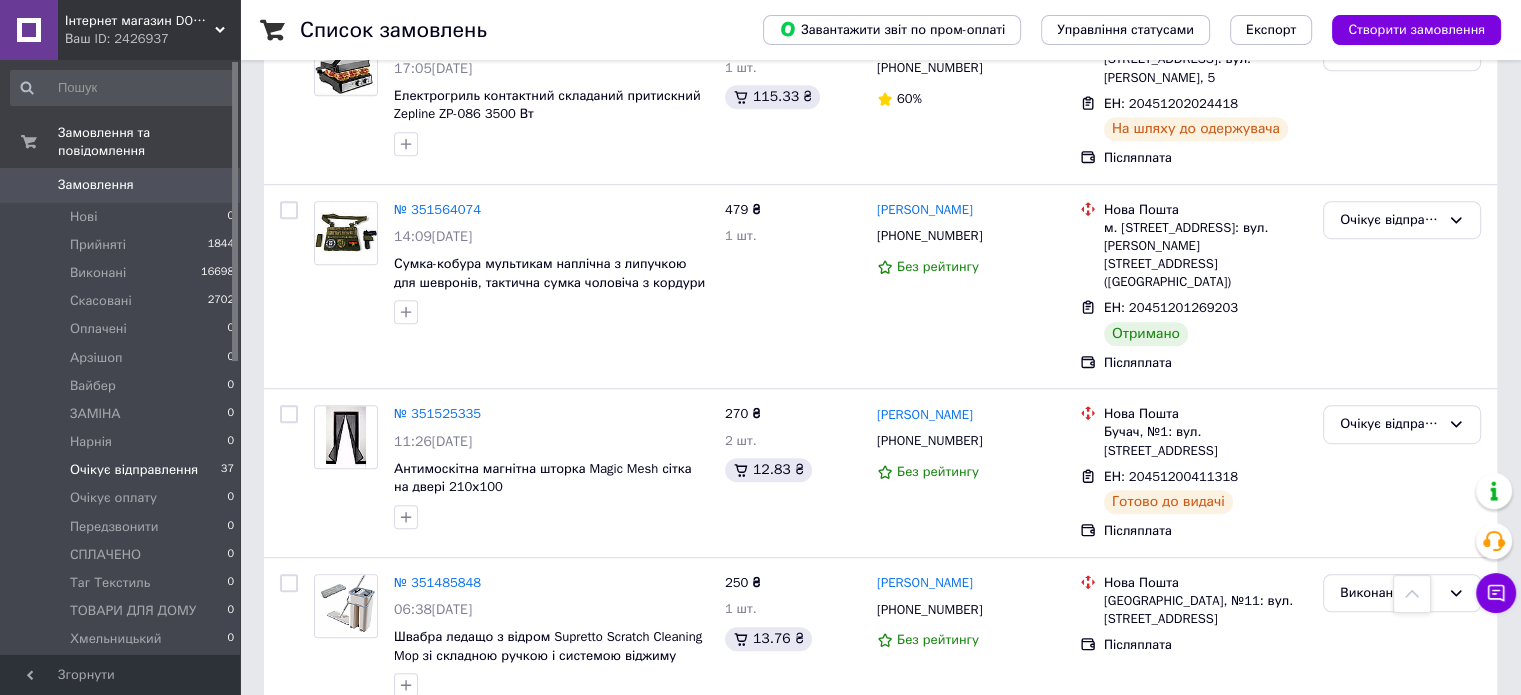 click on "Очікує відправлення" at bounding box center [134, 470] 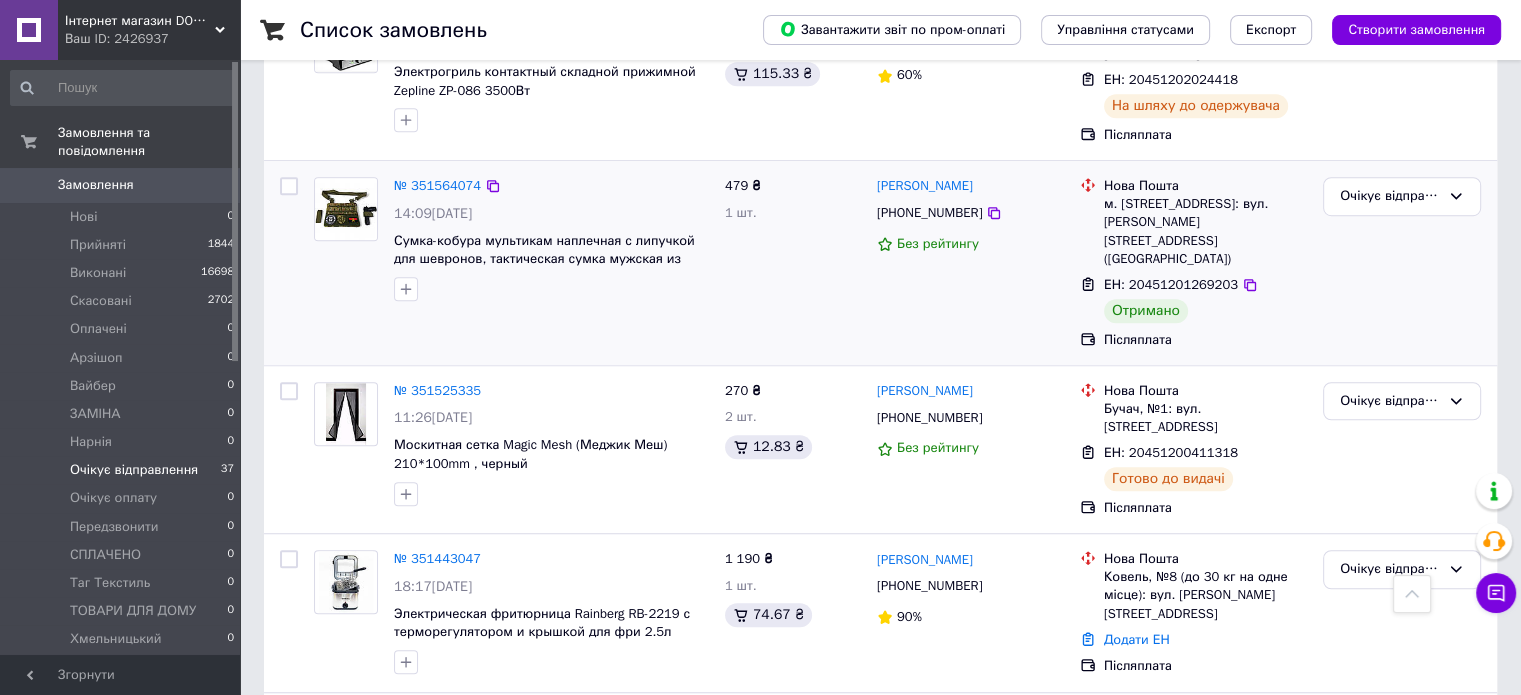 scroll, scrollTop: 1300, scrollLeft: 0, axis: vertical 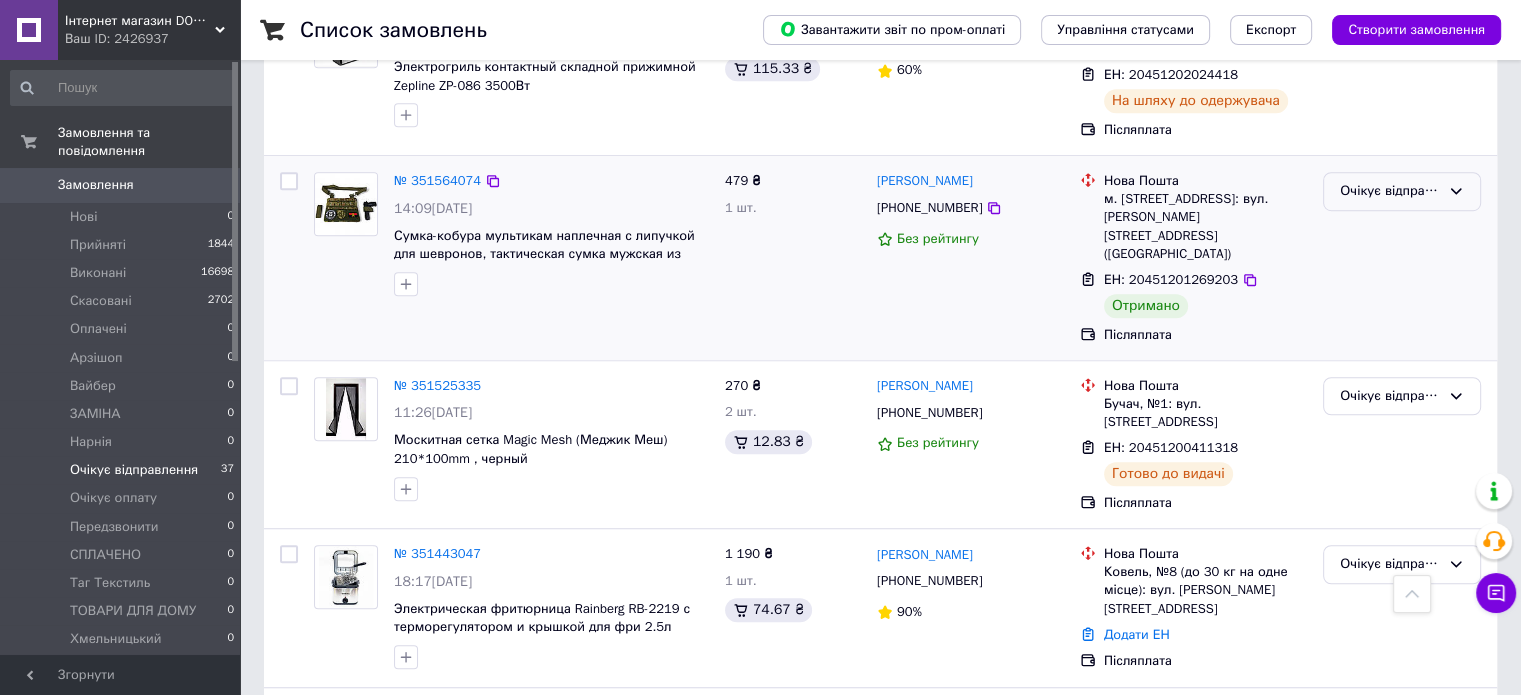 click on "Очікує відправлення" at bounding box center [1402, 191] 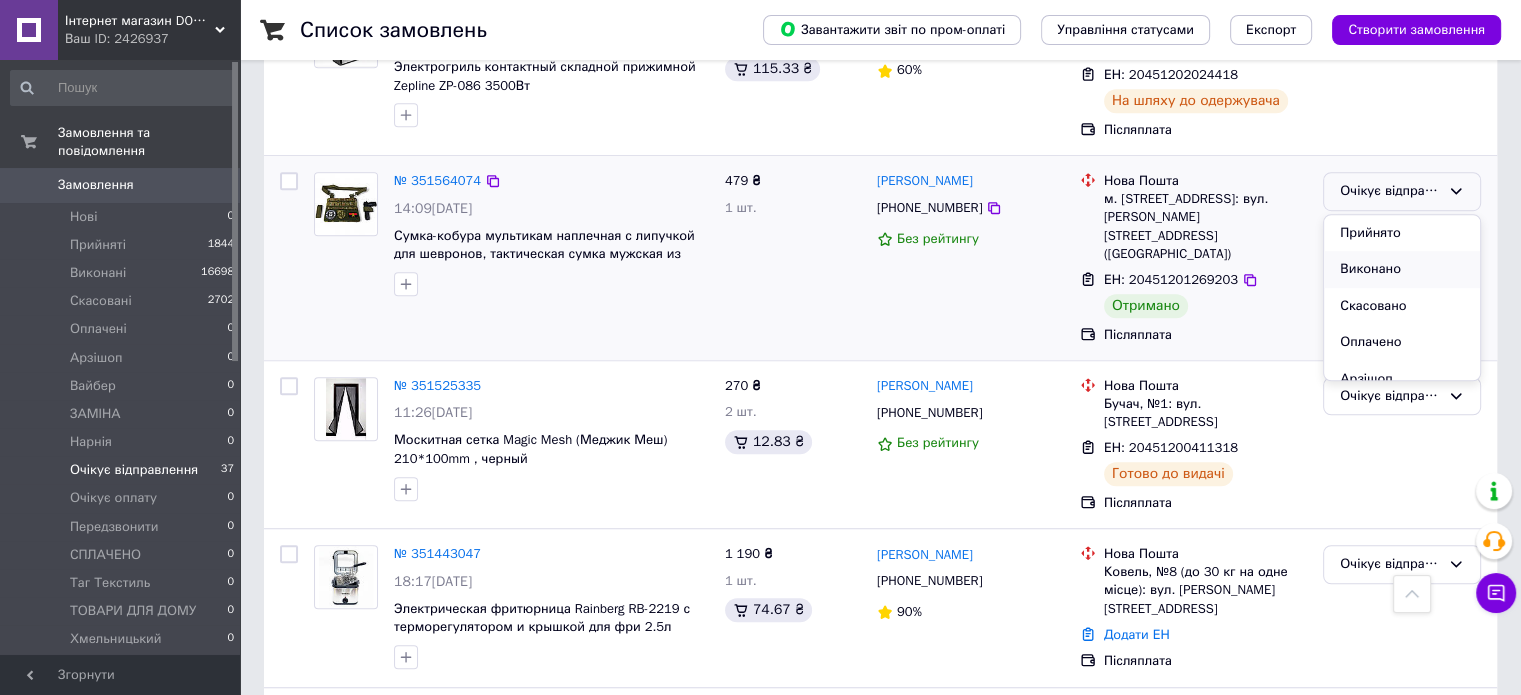 click on "Виконано" at bounding box center [1402, 269] 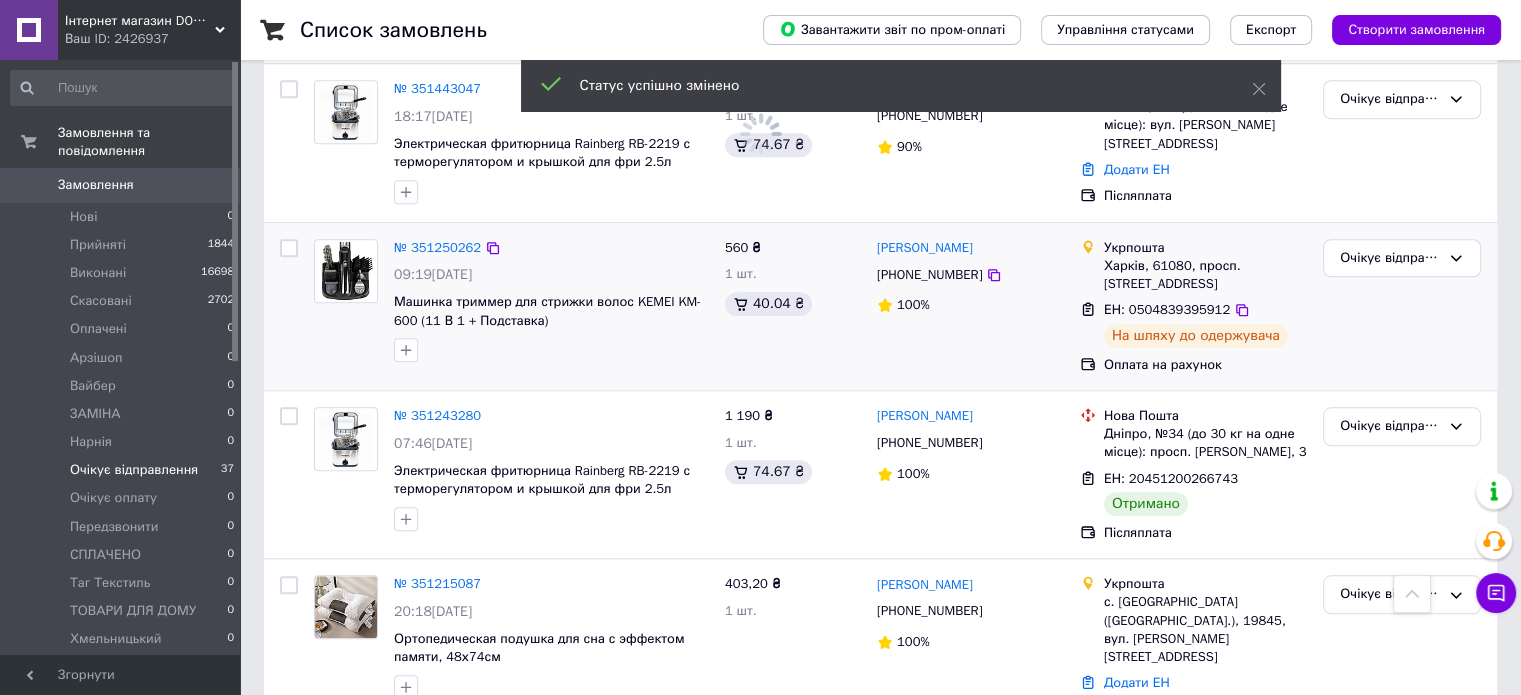 scroll, scrollTop: 1800, scrollLeft: 0, axis: vertical 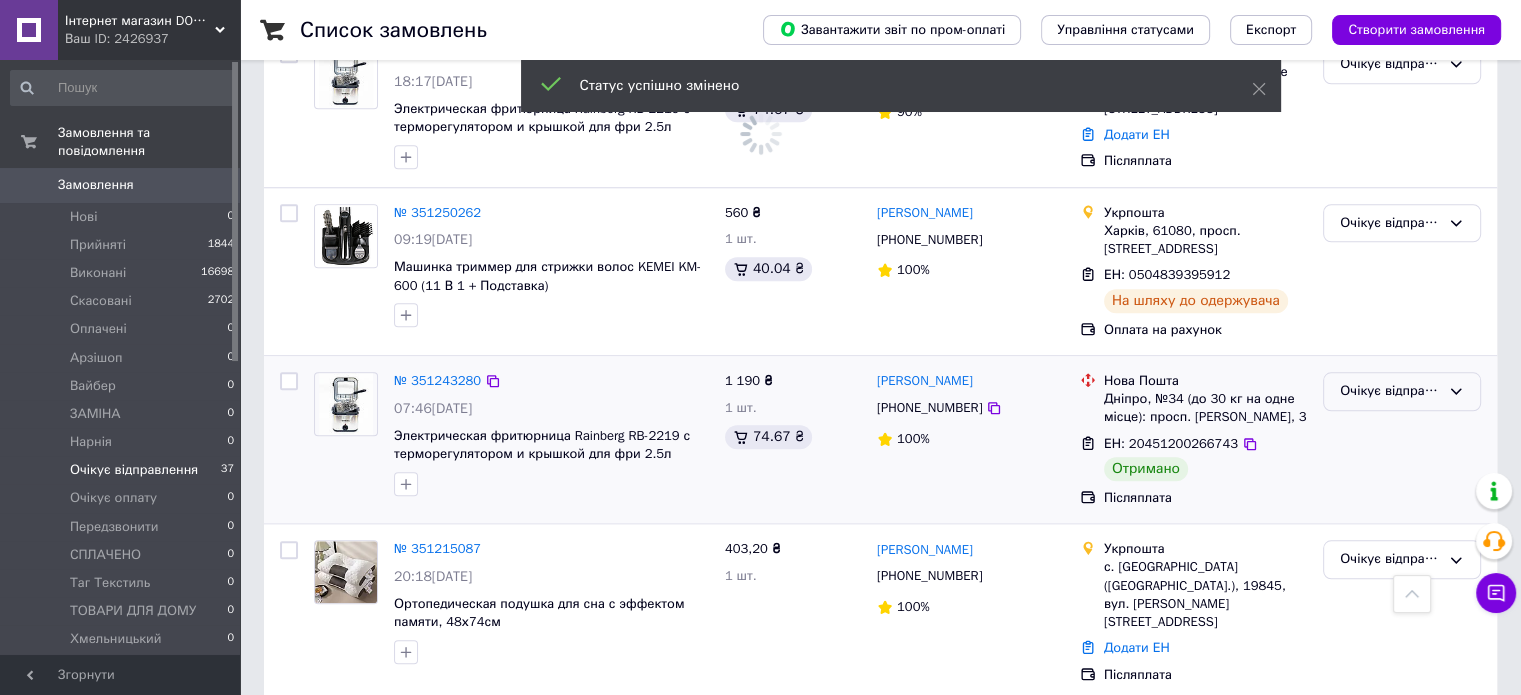 click on "Очікує відправлення" at bounding box center (1390, 391) 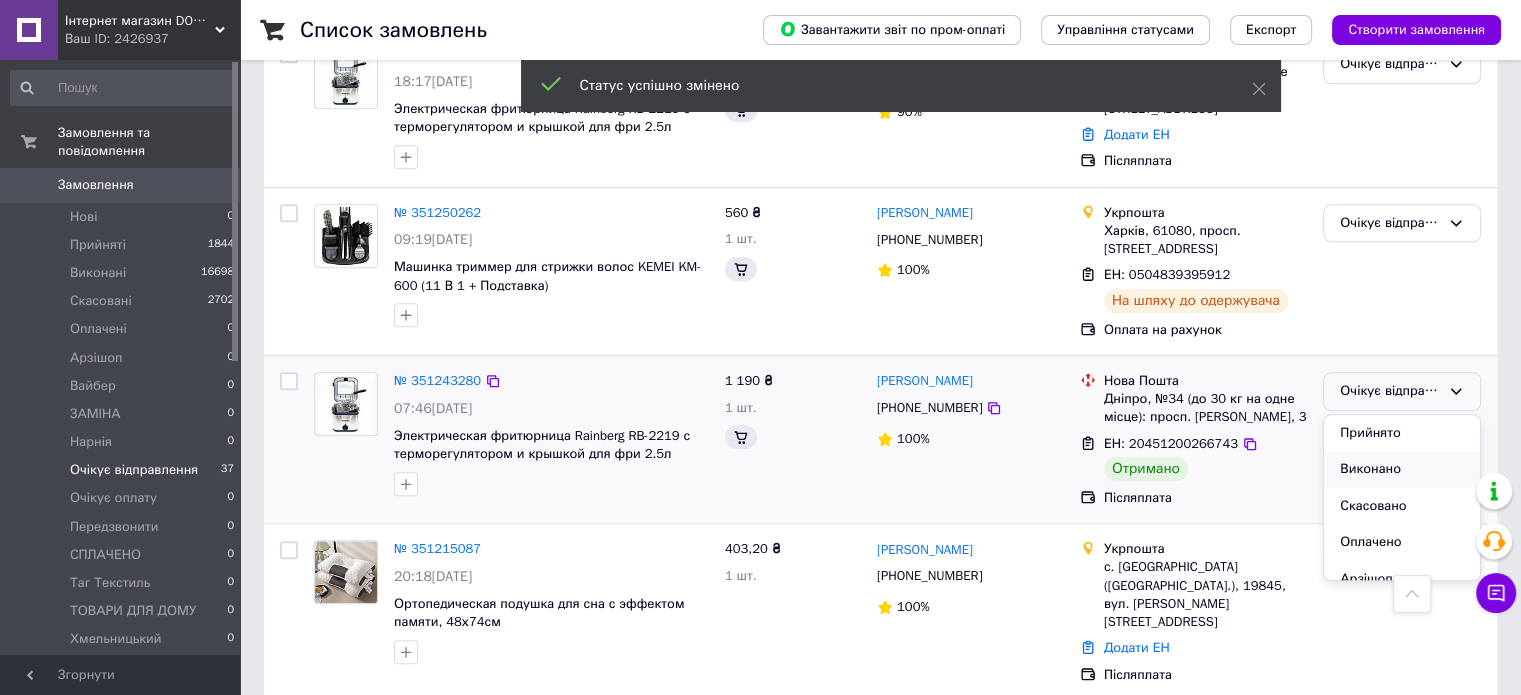 click on "Виконано" at bounding box center [1402, 469] 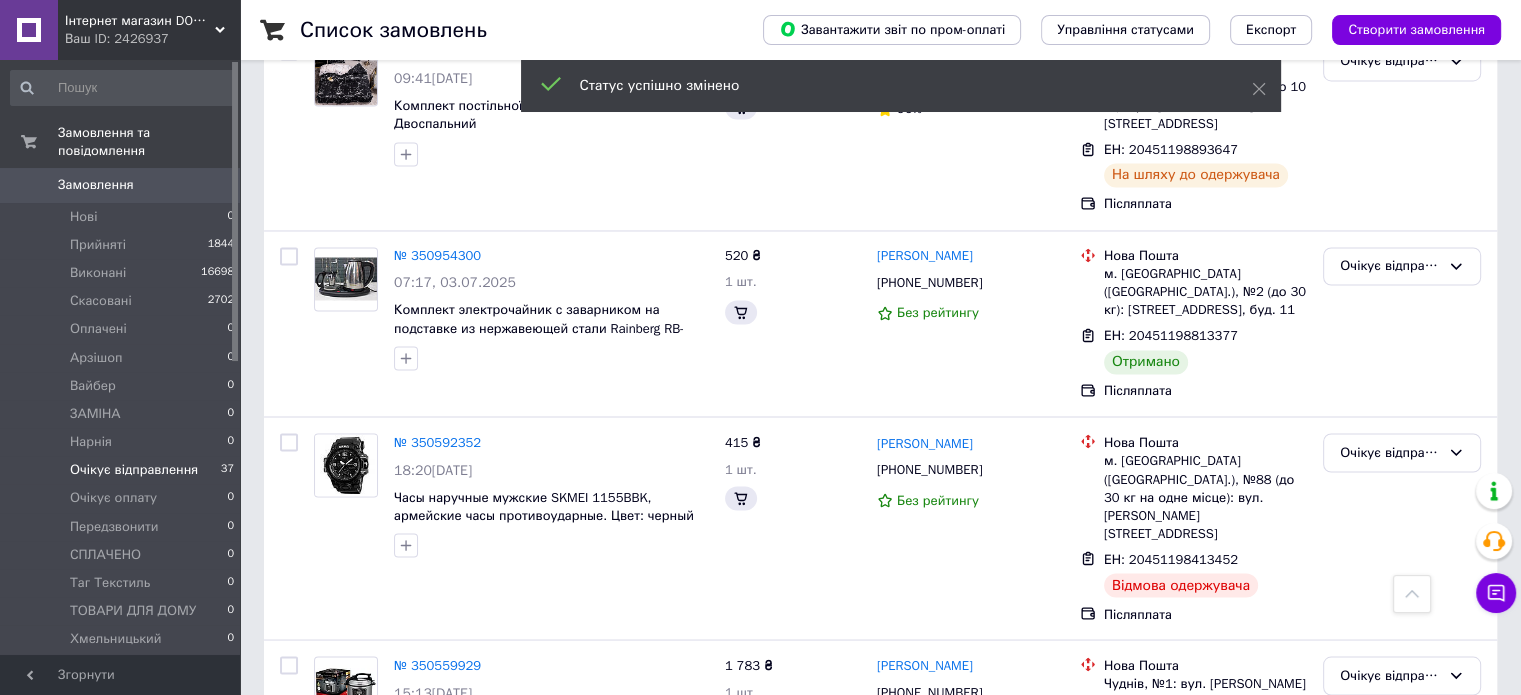 scroll, scrollTop: 3300, scrollLeft: 0, axis: vertical 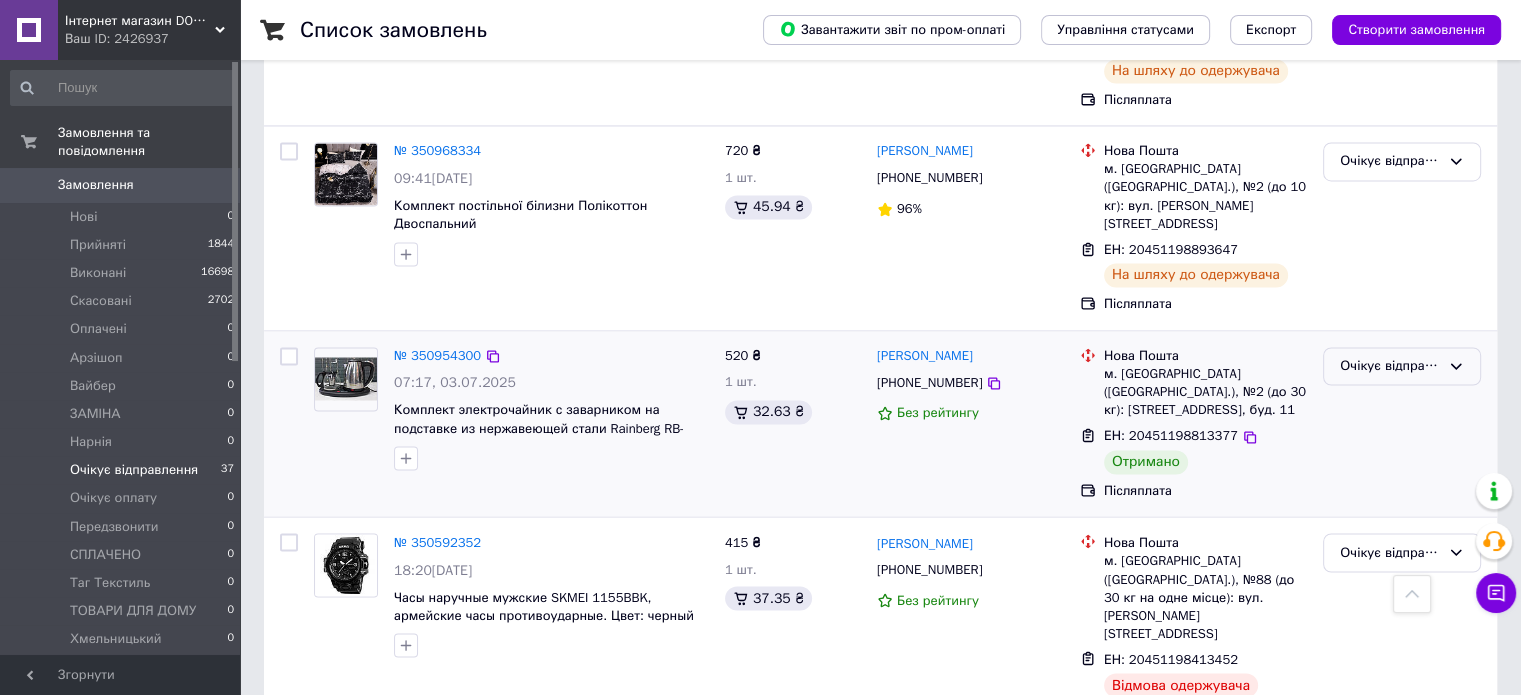 click on "Очікує відправлення" at bounding box center [1390, 366] 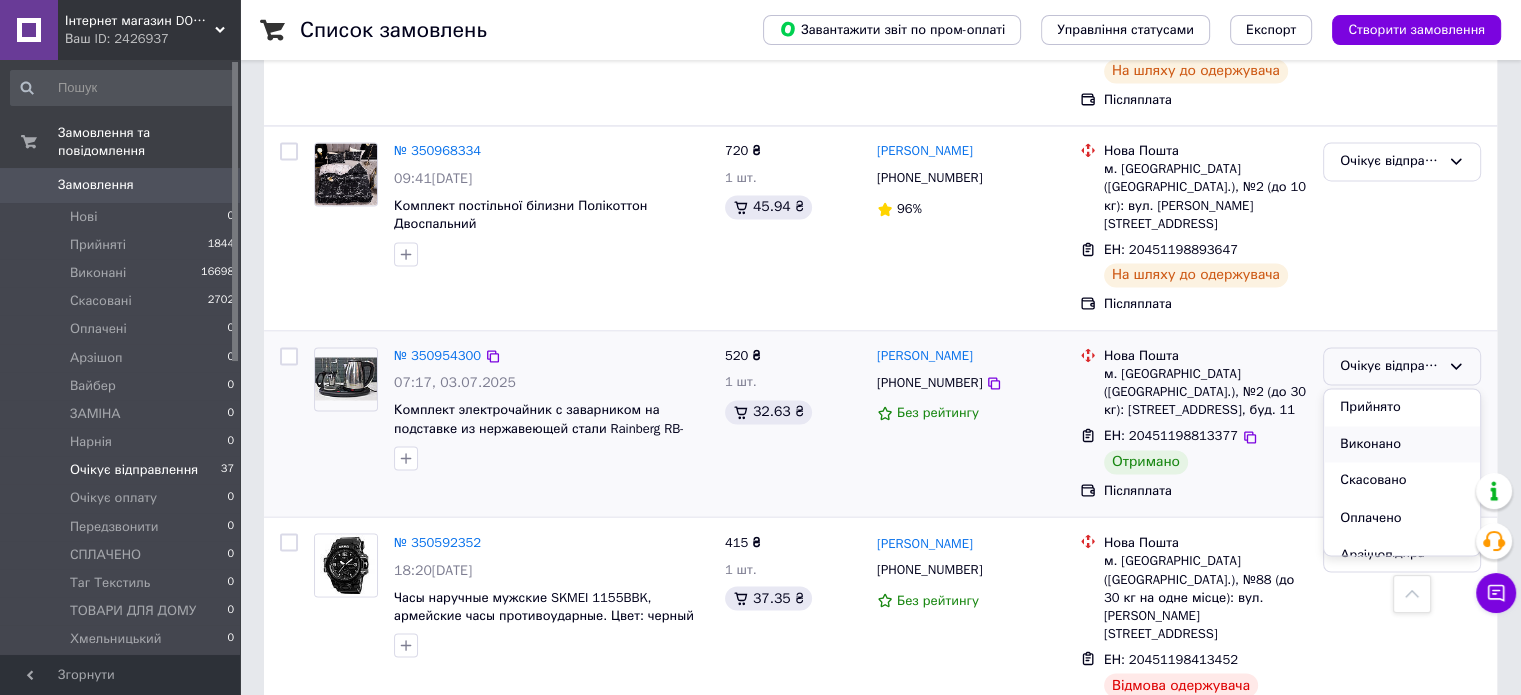 click on "Виконано" at bounding box center (1402, 444) 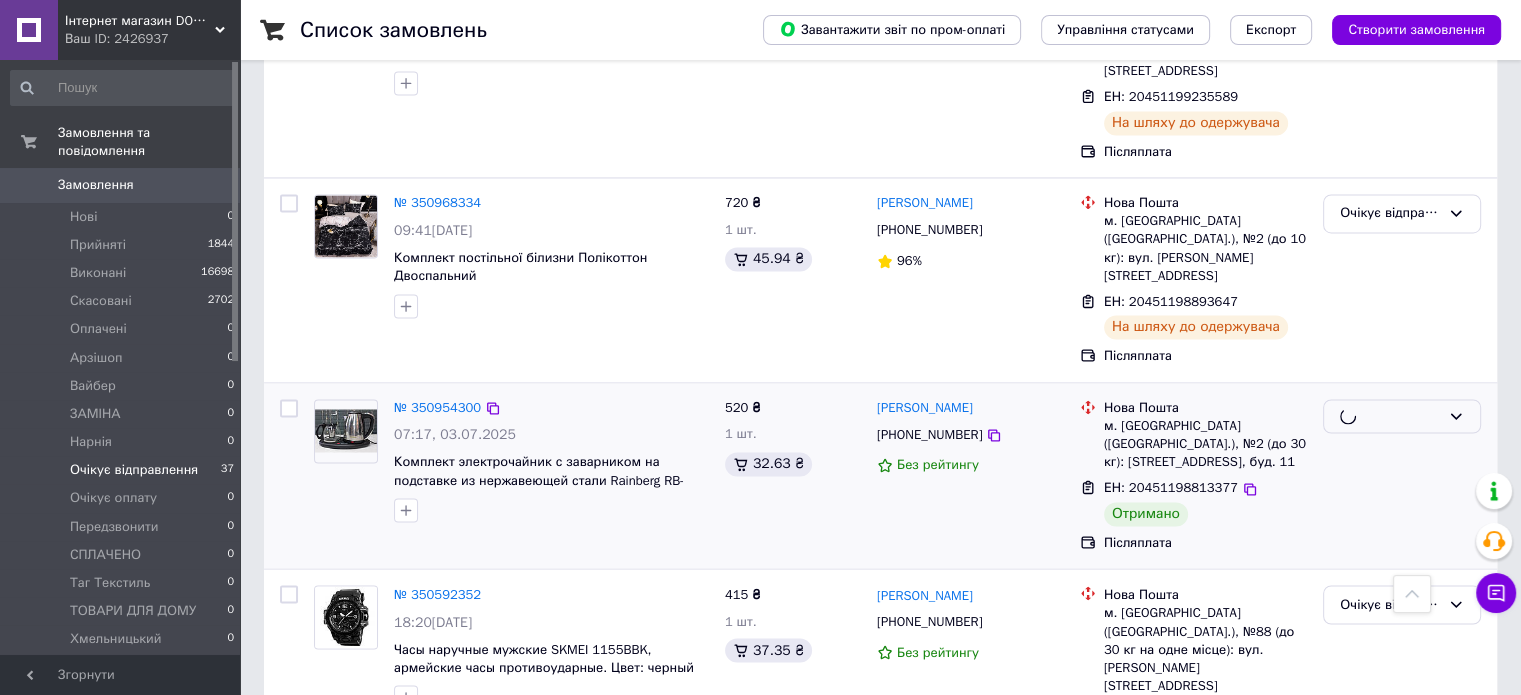scroll, scrollTop: 3200, scrollLeft: 0, axis: vertical 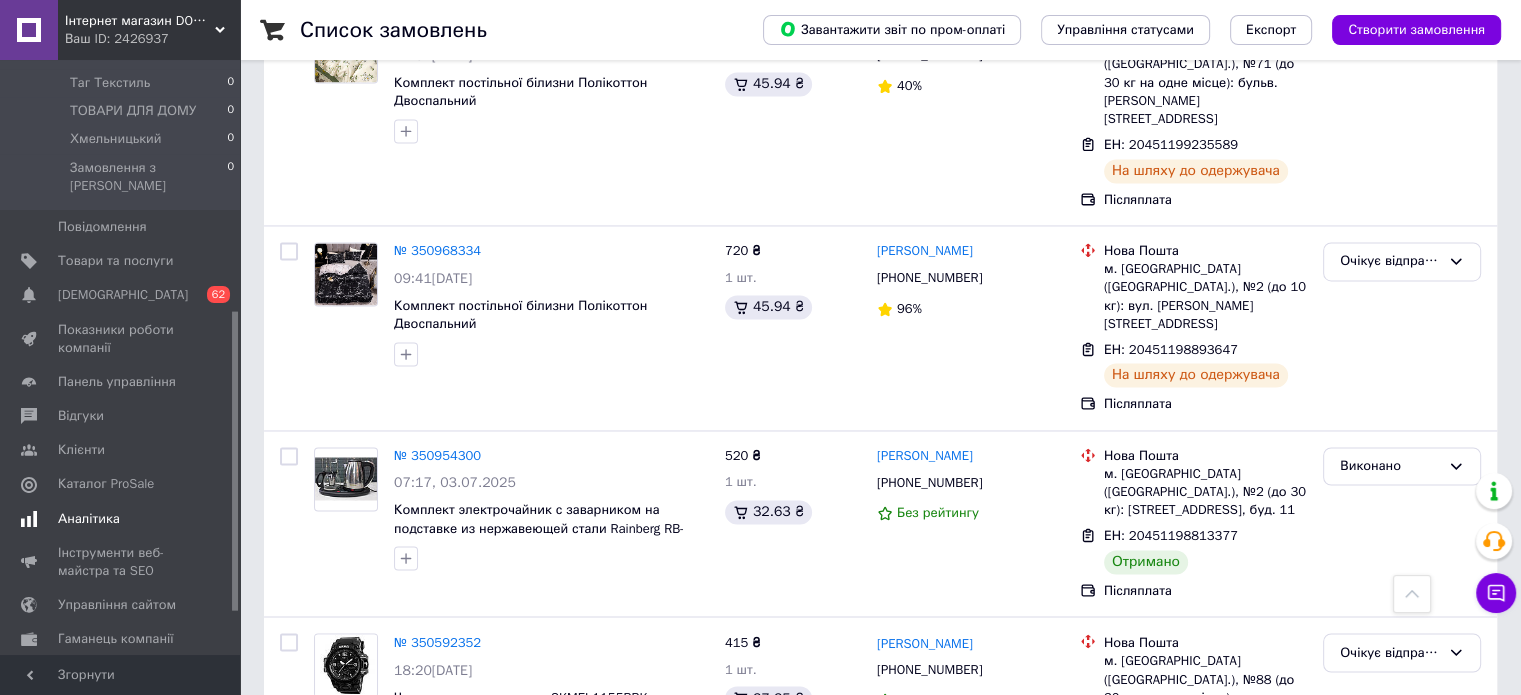 click on "Аналітика" at bounding box center [89, 519] 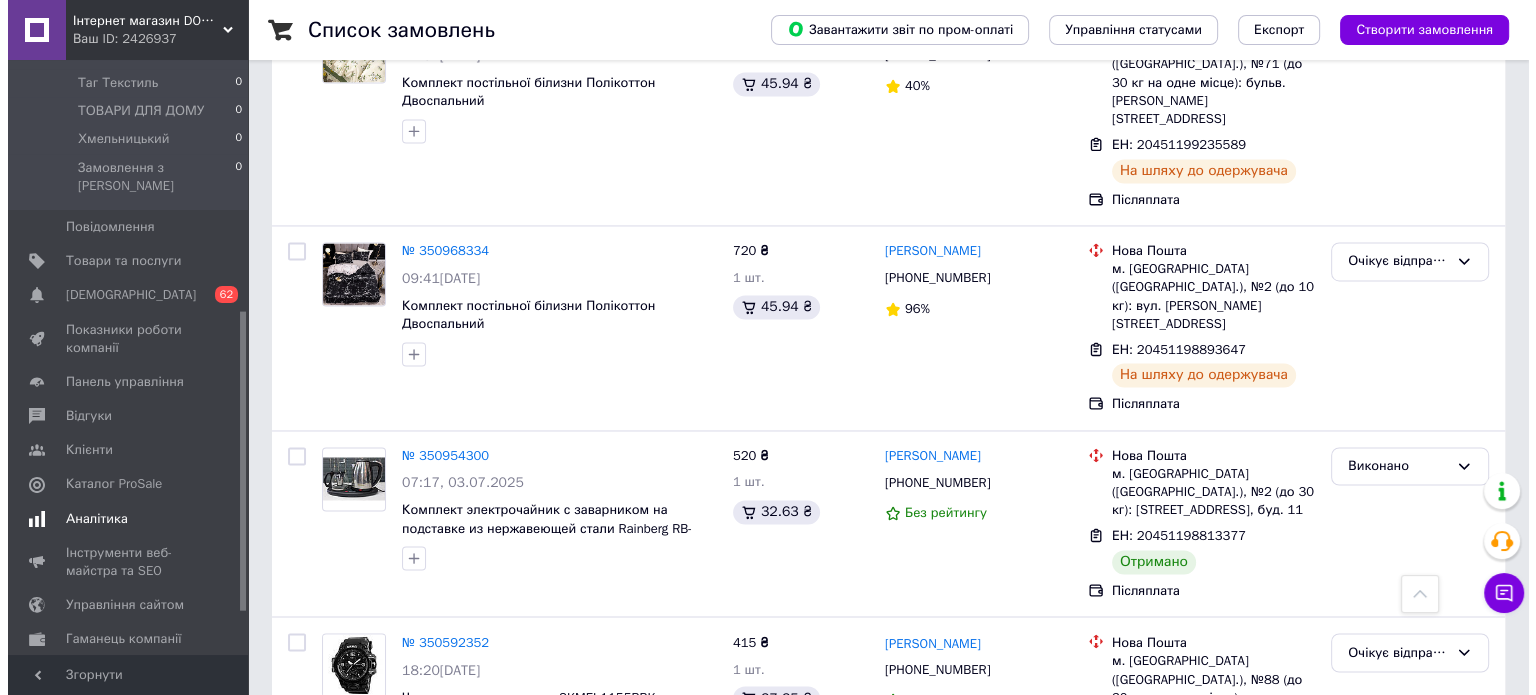 scroll, scrollTop: 0, scrollLeft: 0, axis: both 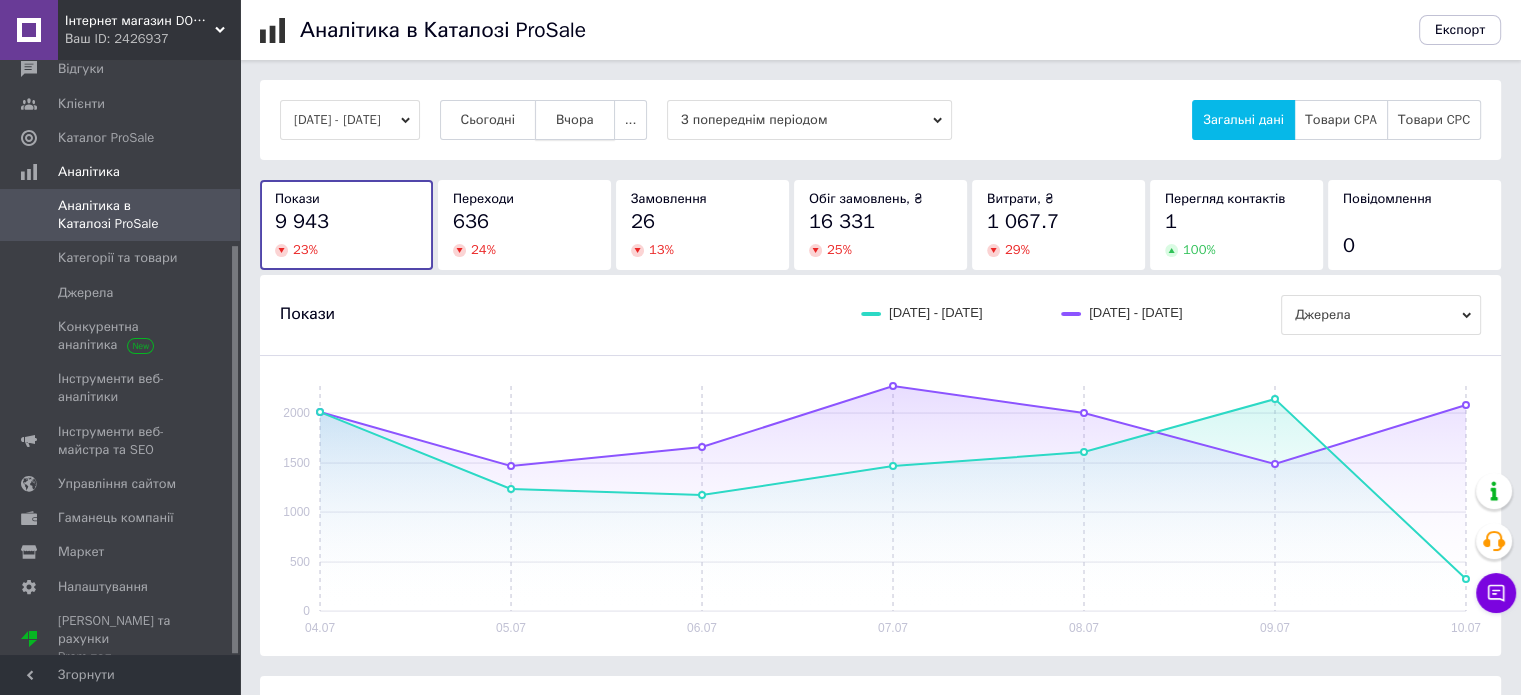 click on "Вчора" at bounding box center [575, 120] 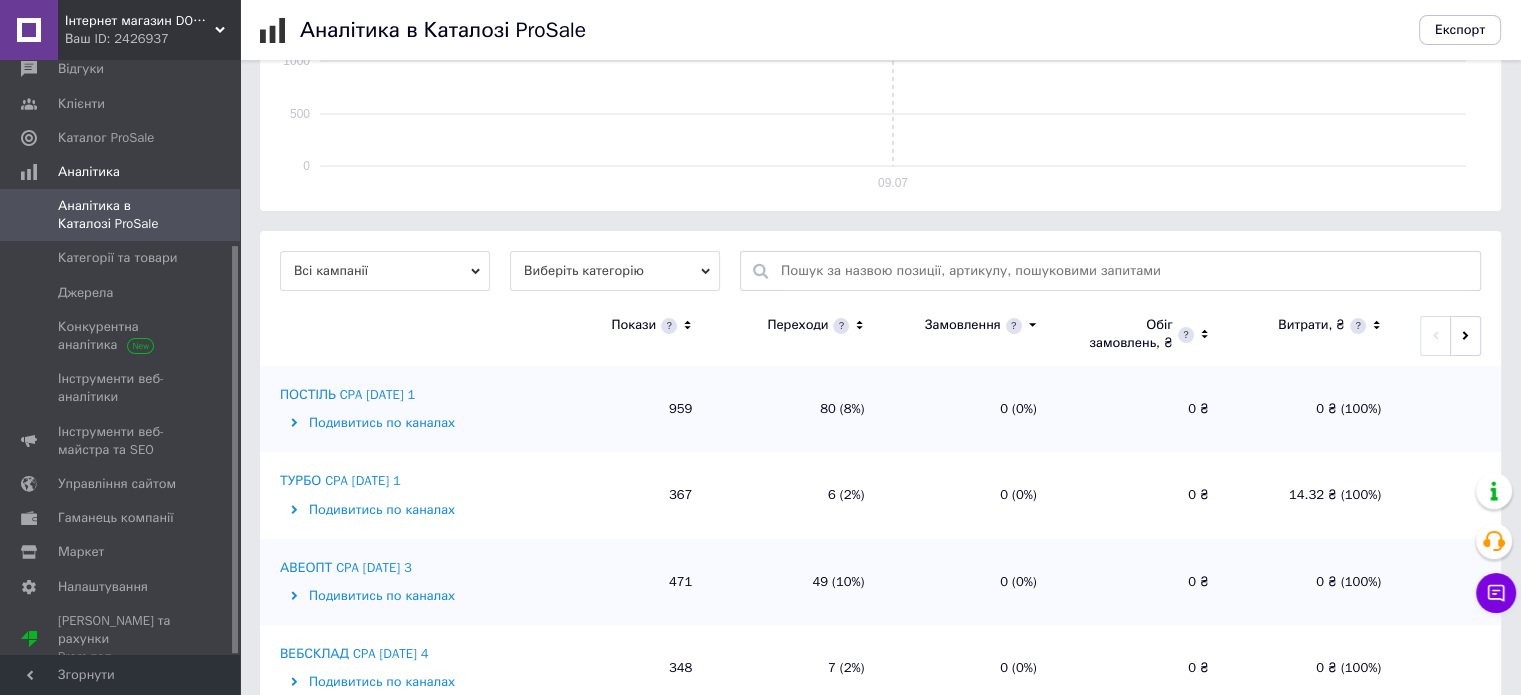 scroll, scrollTop: 500, scrollLeft: 0, axis: vertical 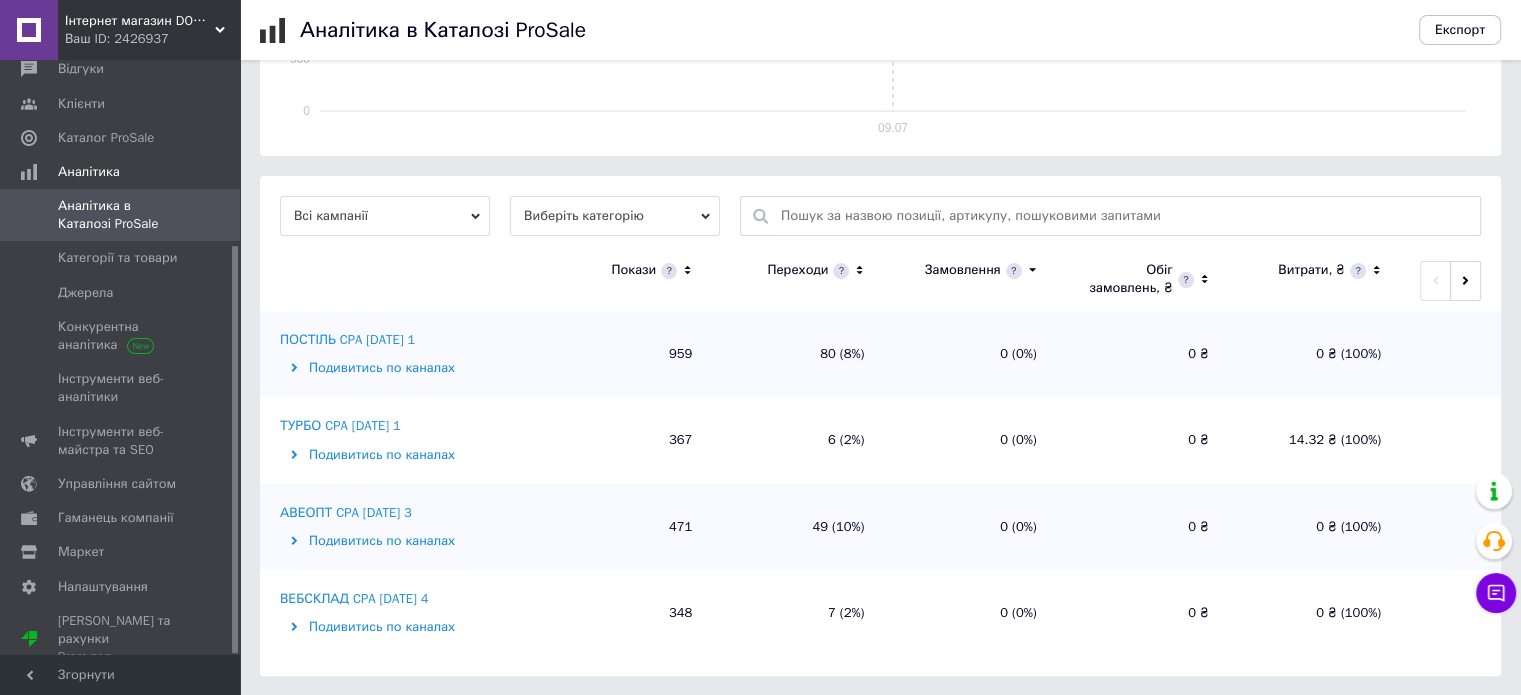 click on "Подивитись по каналах" at bounding box center (407, 455) 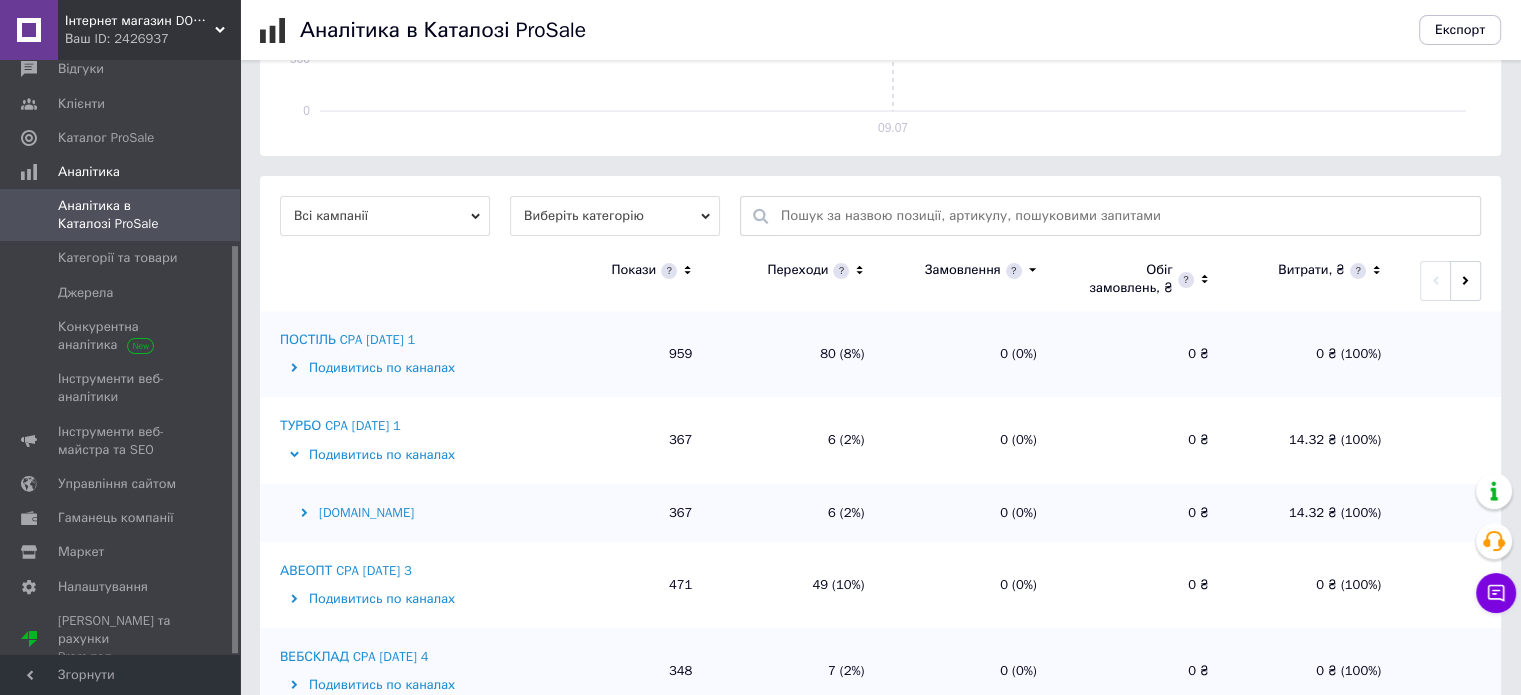 click on "Подивитись по каналах" at bounding box center [407, 455] 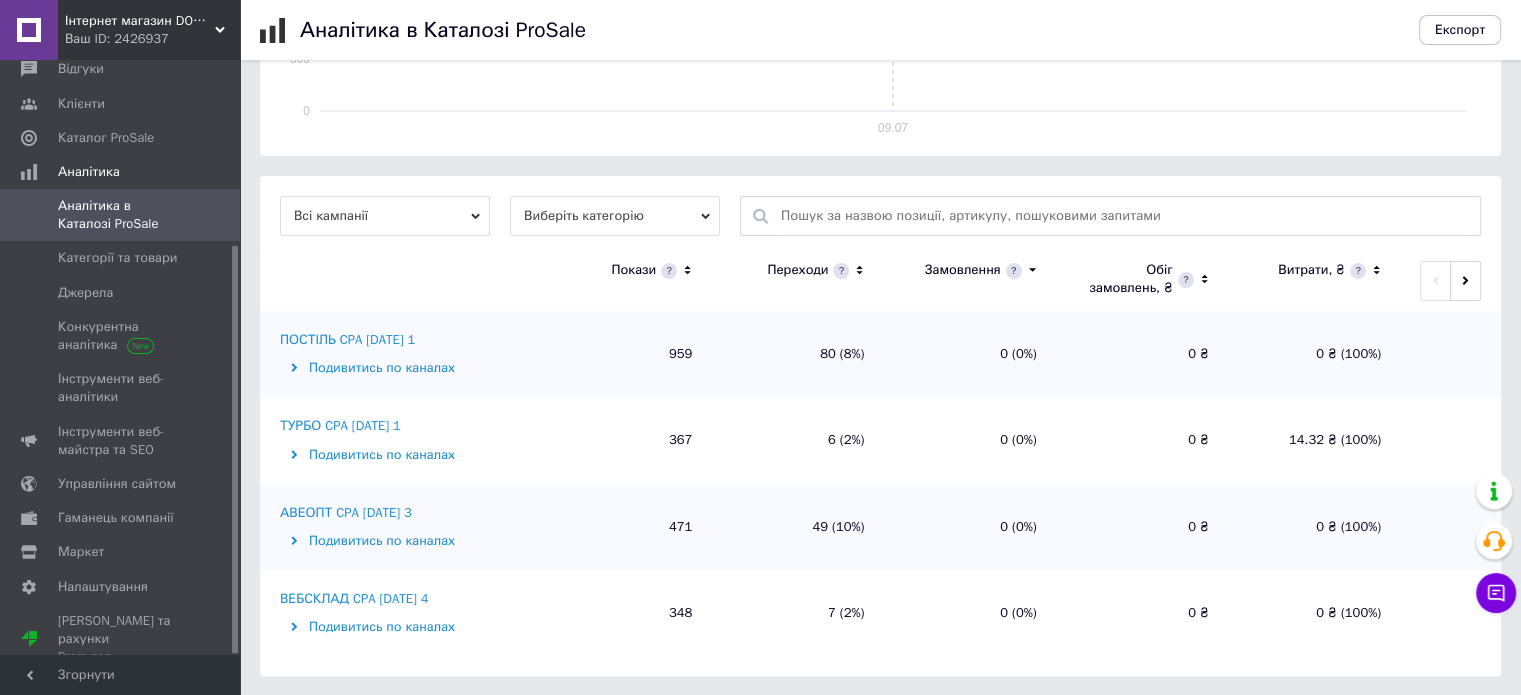 click on "ТУРБО CPA [DATE] 1" at bounding box center (340, 426) 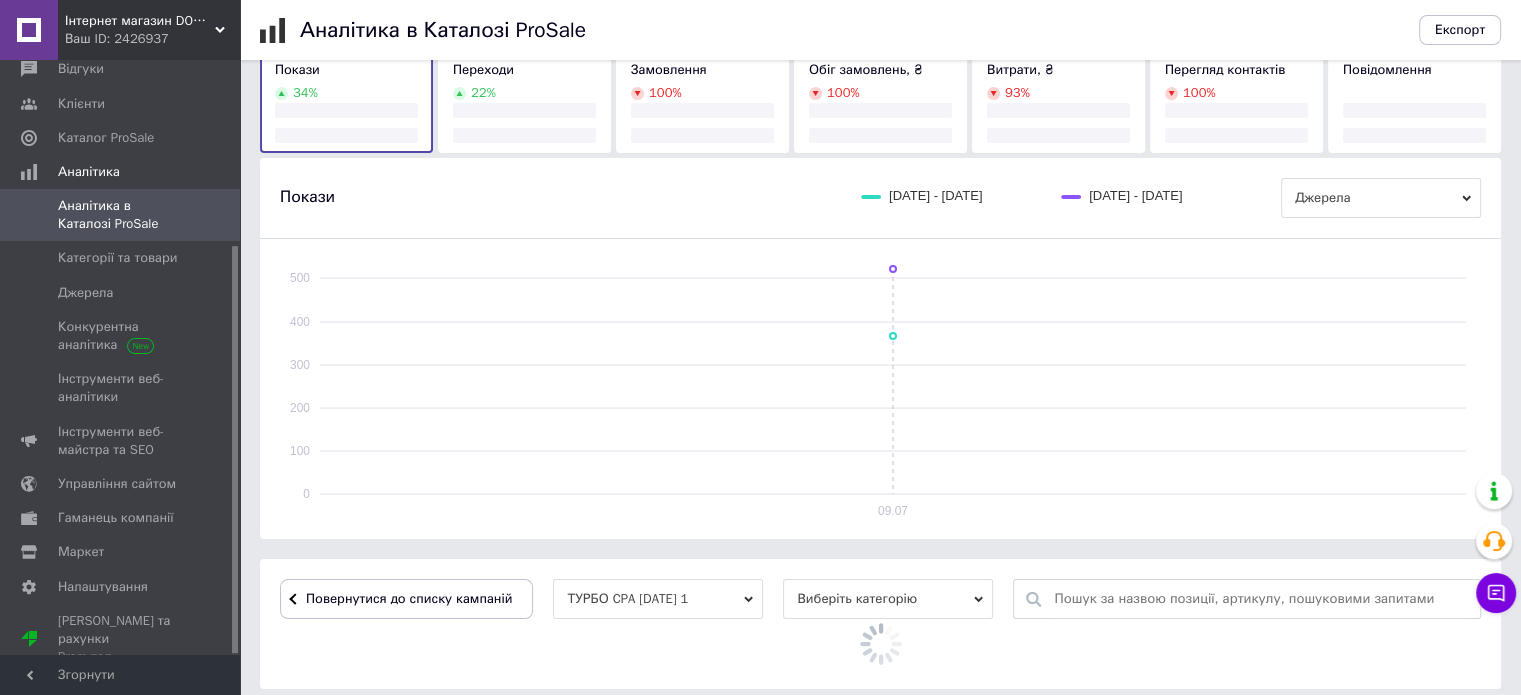 scroll, scrollTop: 500, scrollLeft: 0, axis: vertical 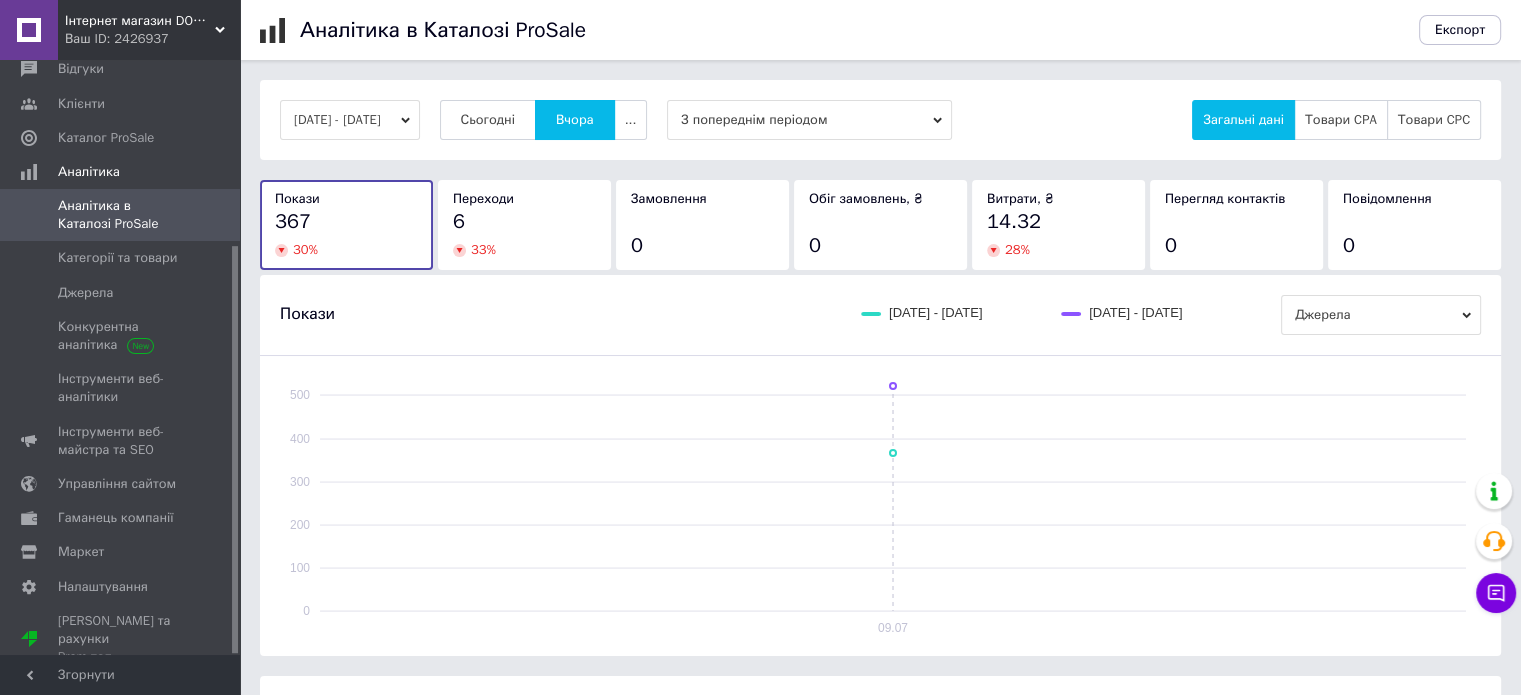 click on "[DATE] - [DATE]" at bounding box center (350, 120) 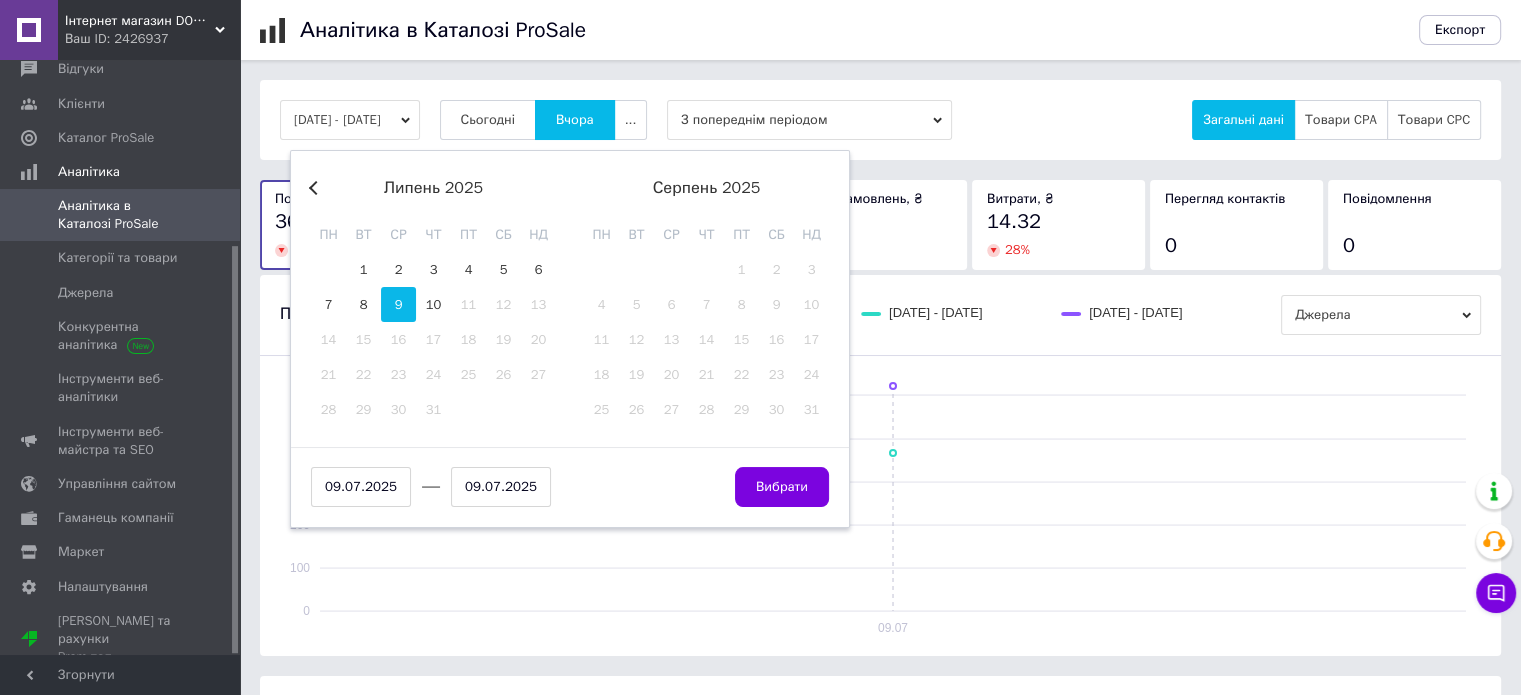 click on "З попереднім періодом" at bounding box center (809, 120) 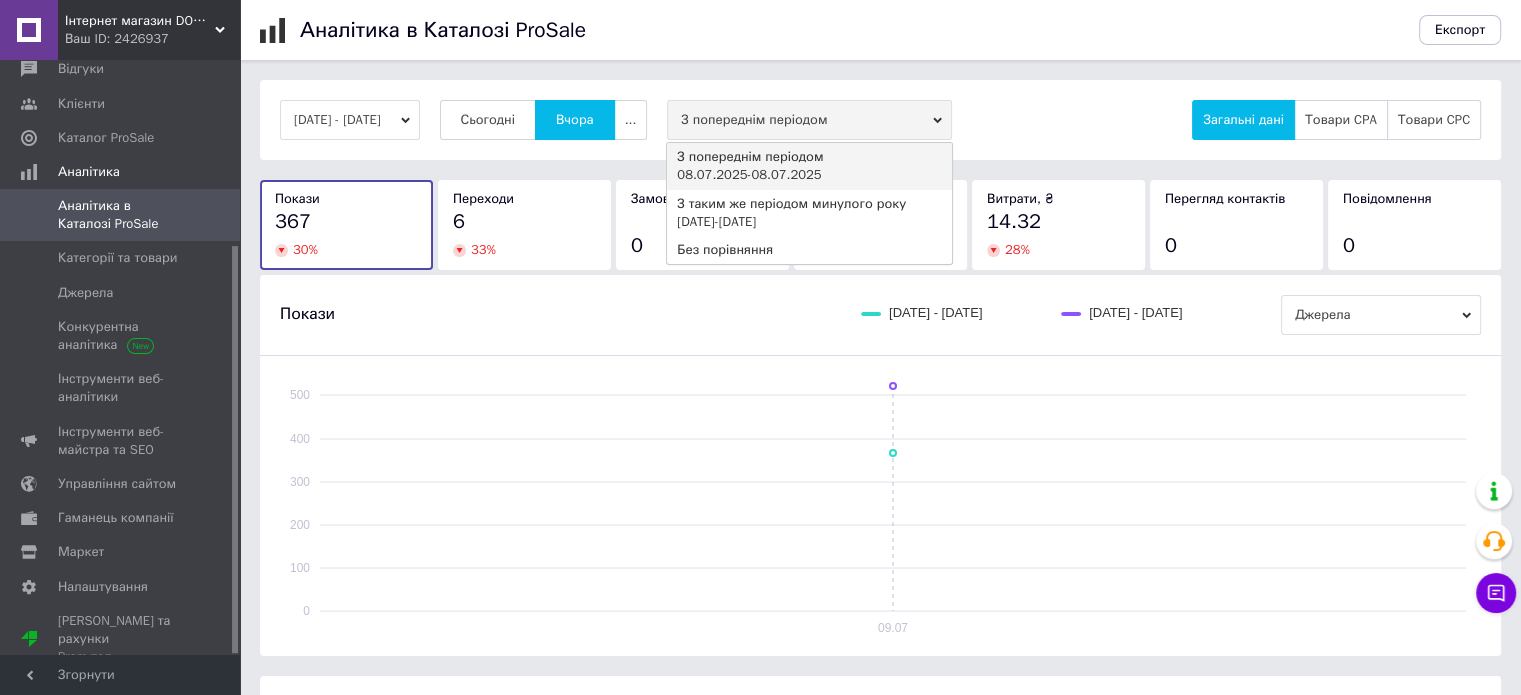 click on "[DATE] - [DATE] Сьогодні [GEOGRAPHIC_DATA] ... З попереднім періодом З попереднім періодом [DATE]  -  [DATE] З таким же періодом минулого року [DATE]  -  [DATE] Без порівняння Загальні дані Товари CPA Товари CPC" at bounding box center [880, 120] 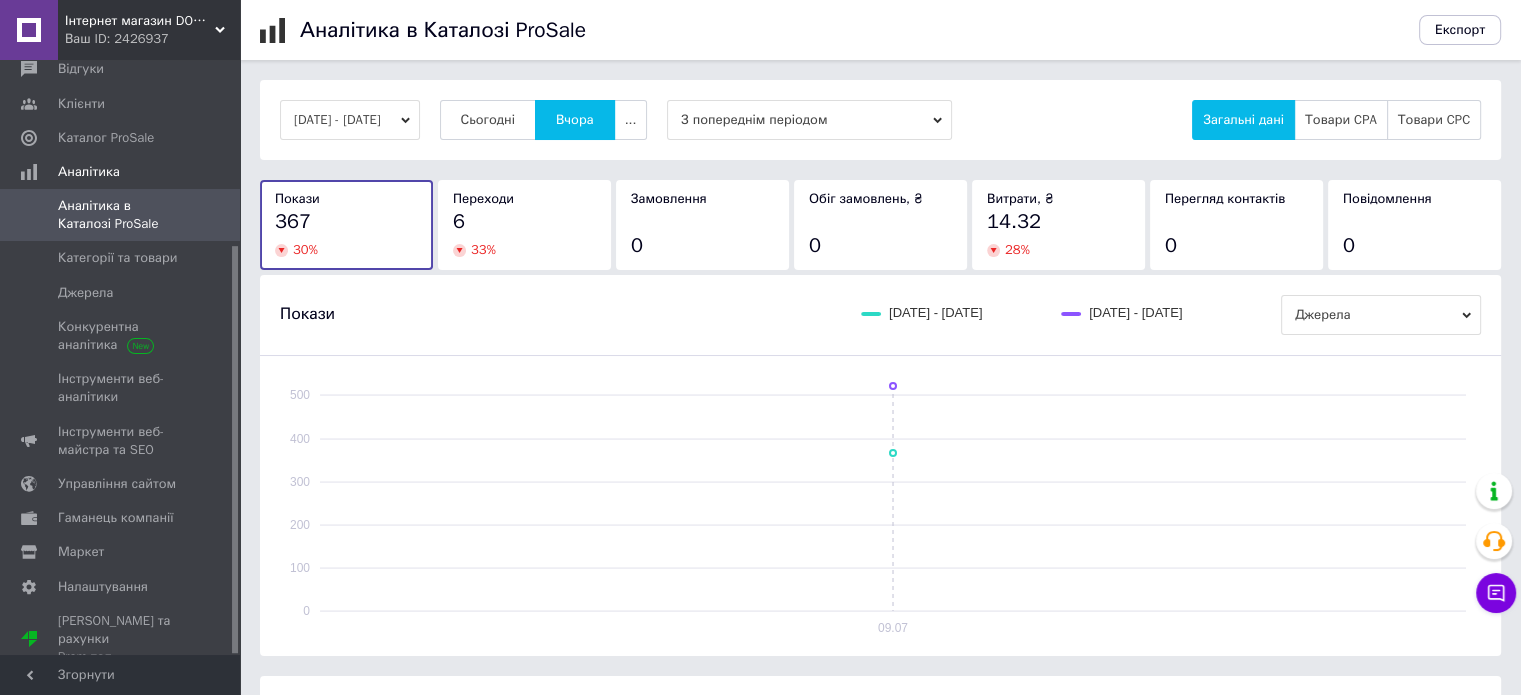 click on "[DATE] - [DATE] Сьогодні [GEOGRAPHIC_DATA] ... З попереднім періодом Загальні дані Товари CPA Товари CPC" at bounding box center (880, 120) 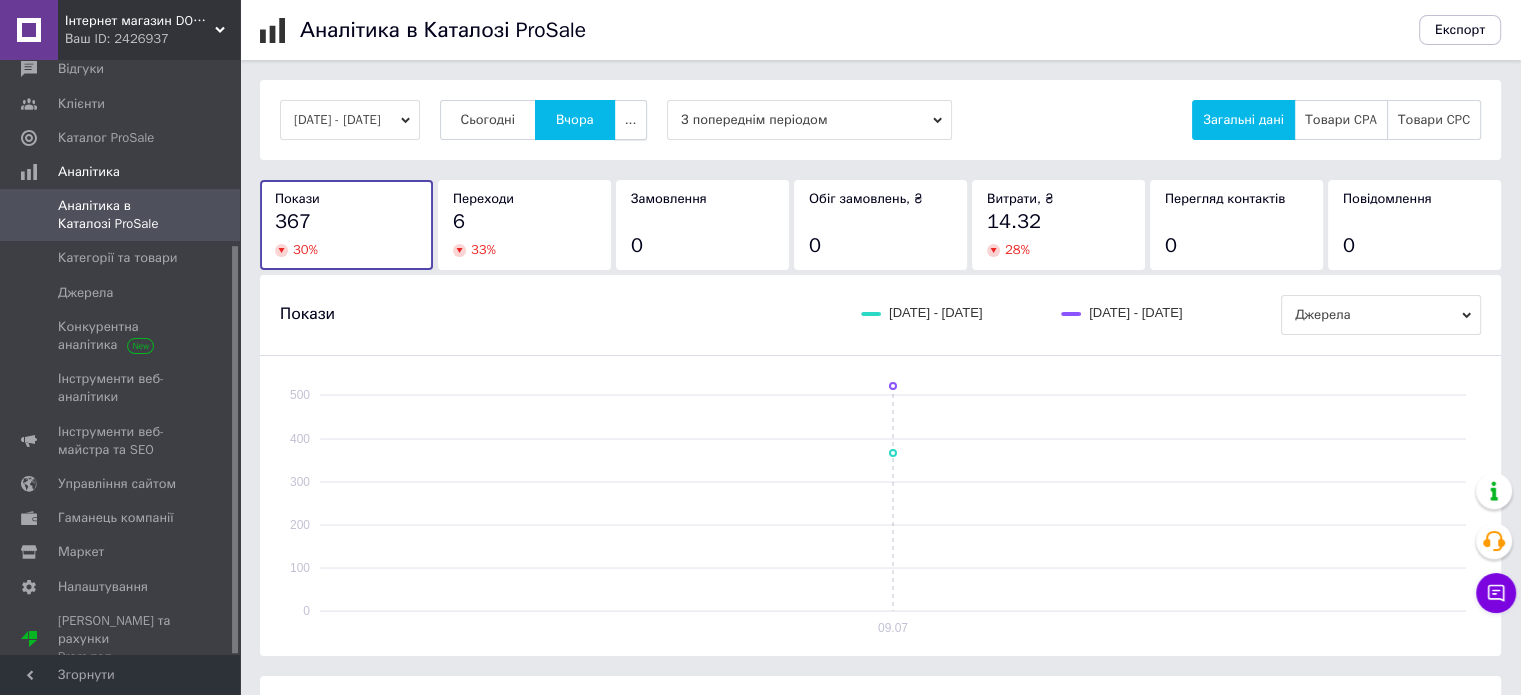 click on "..." at bounding box center (631, 120) 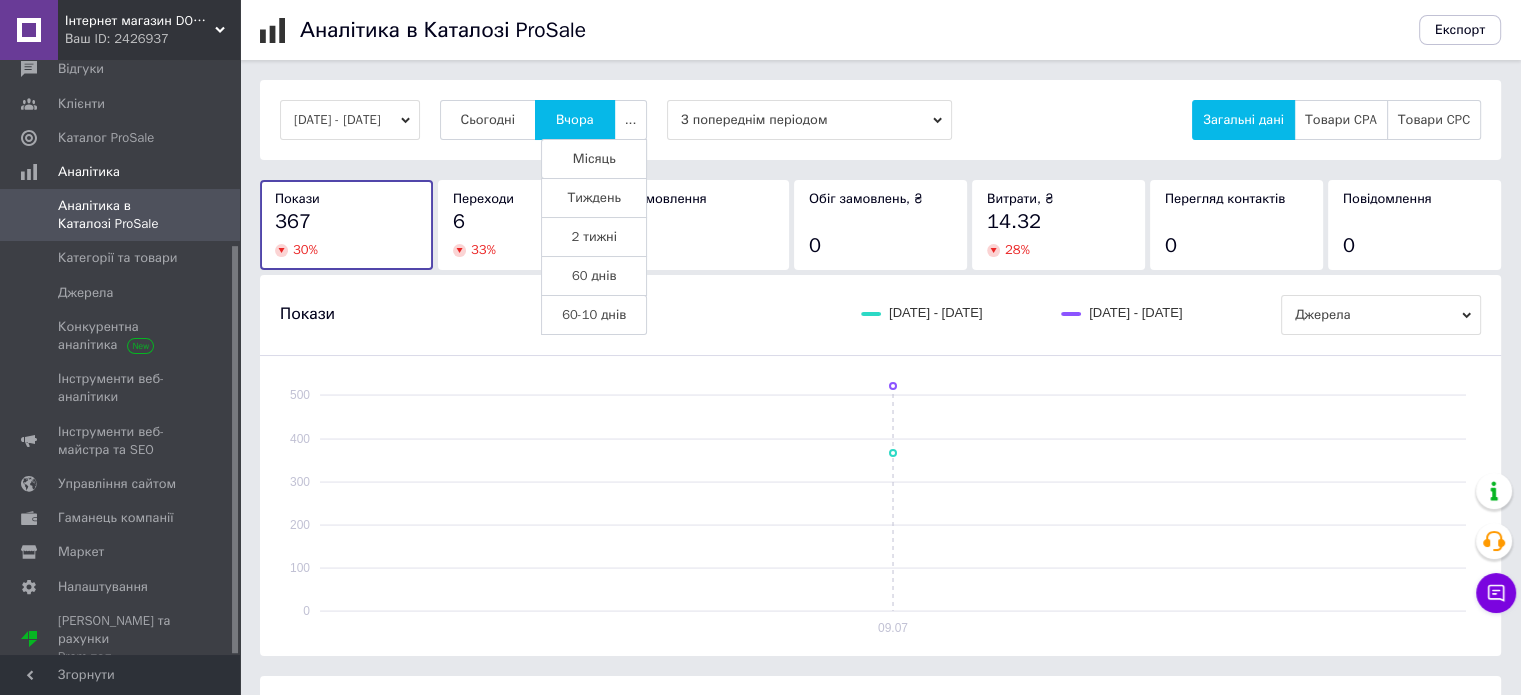 click on "Місяць" at bounding box center (594, 159) 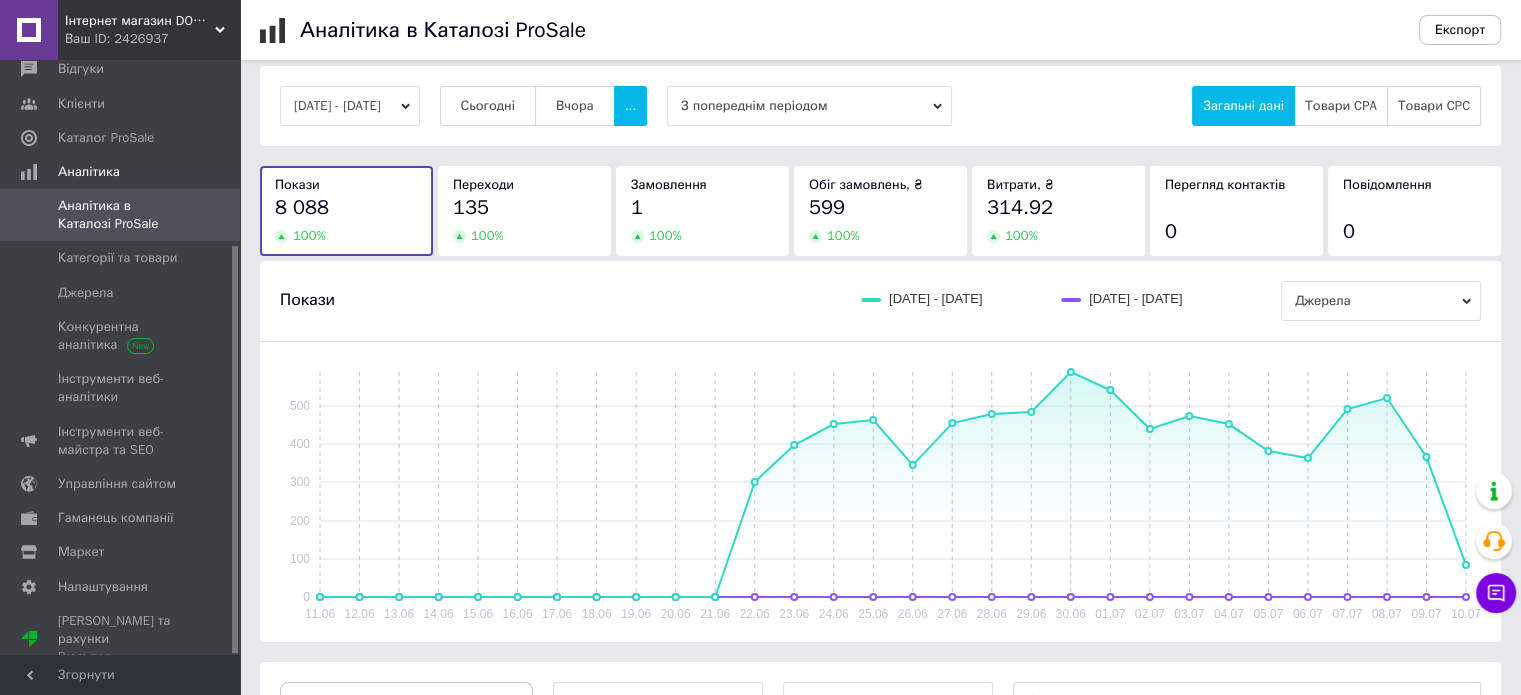 scroll, scrollTop: 0, scrollLeft: 0, axis: both 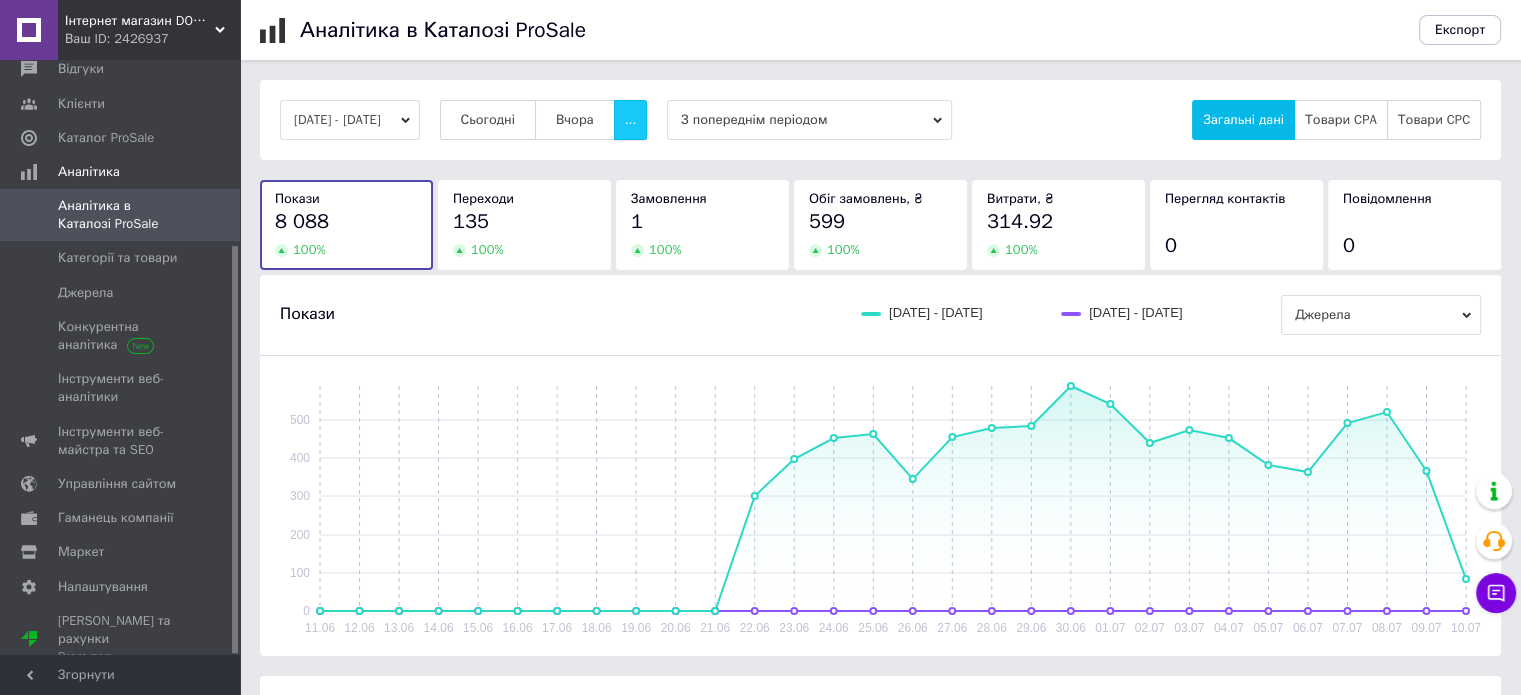 click on "..." at bounding box center (631, 120) 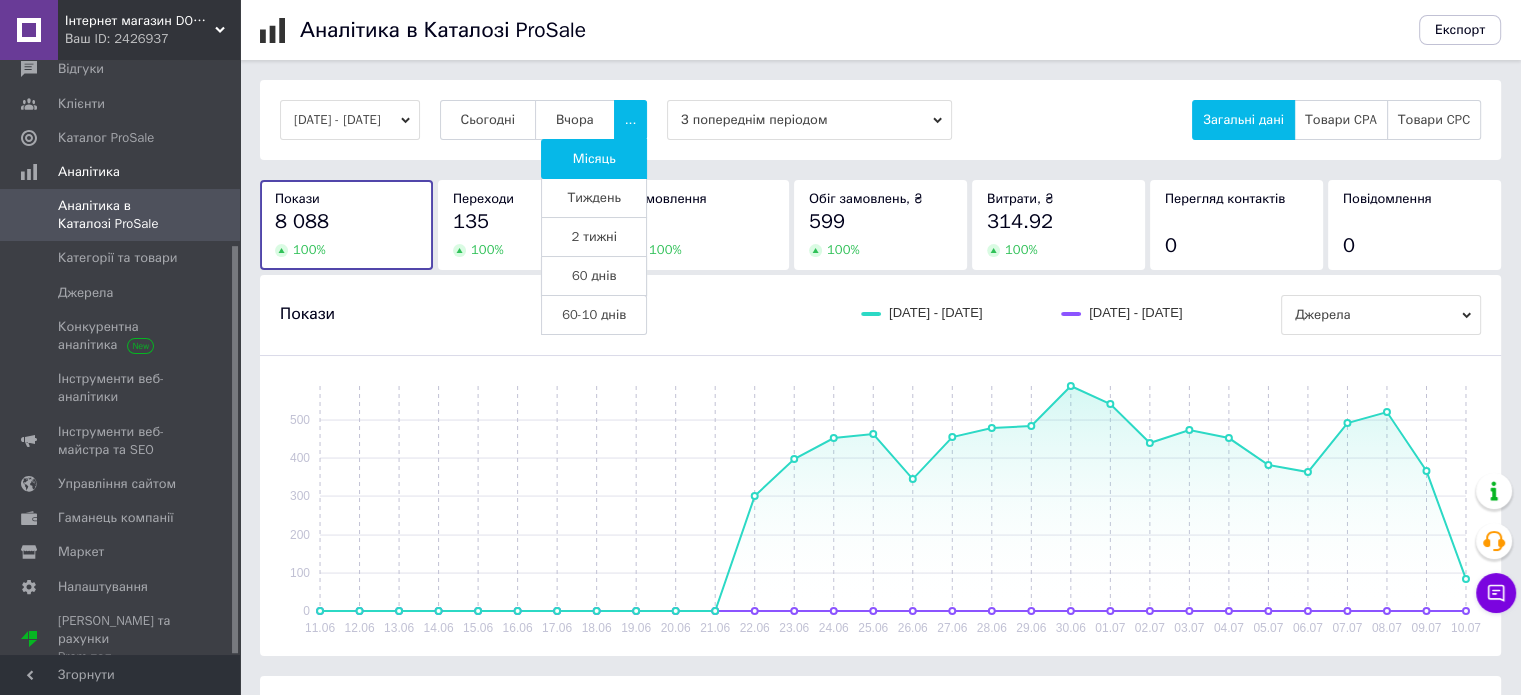 click on "60 днів" at bounding box center [594, 276] 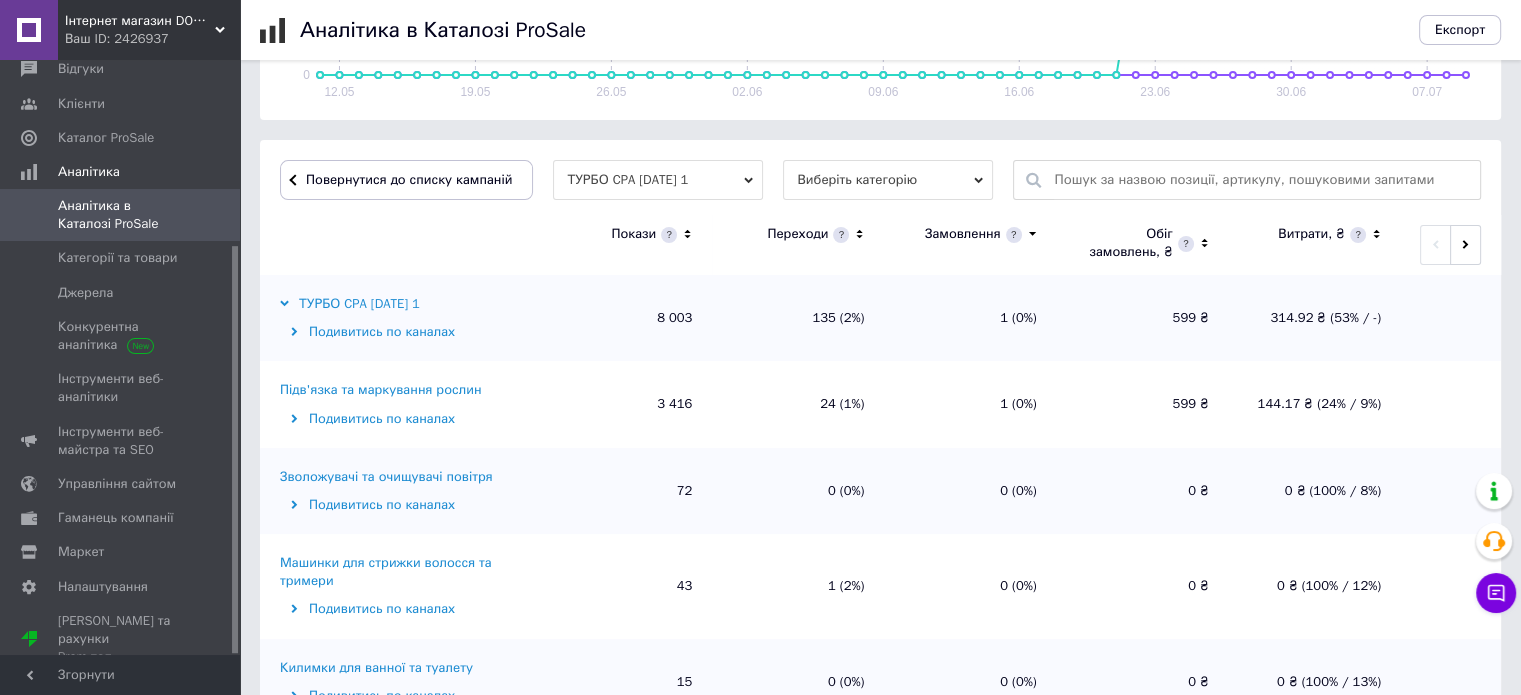 scroll, scrollTop: 529, scrollLeft: 0, axis: vertical 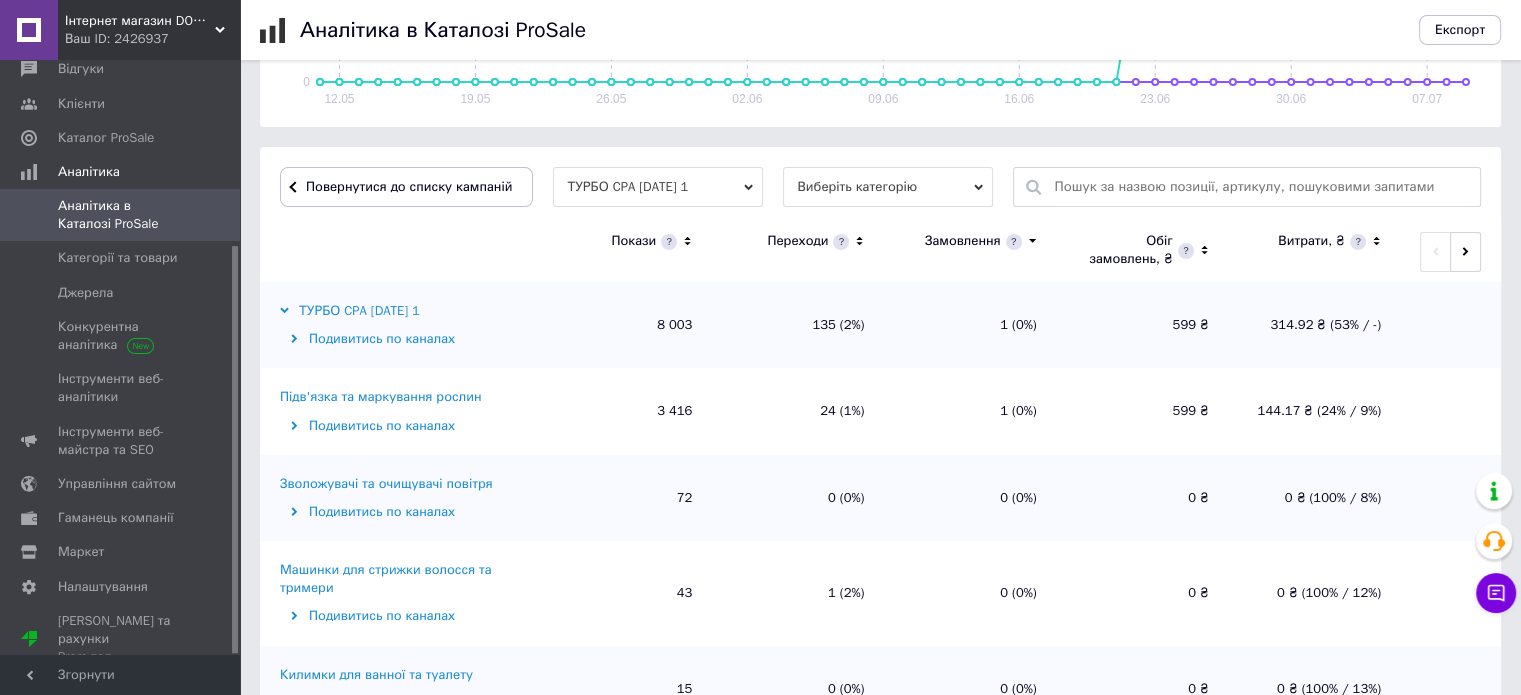 click on "Подивитись по каналах" at bounding box center (407, 339) 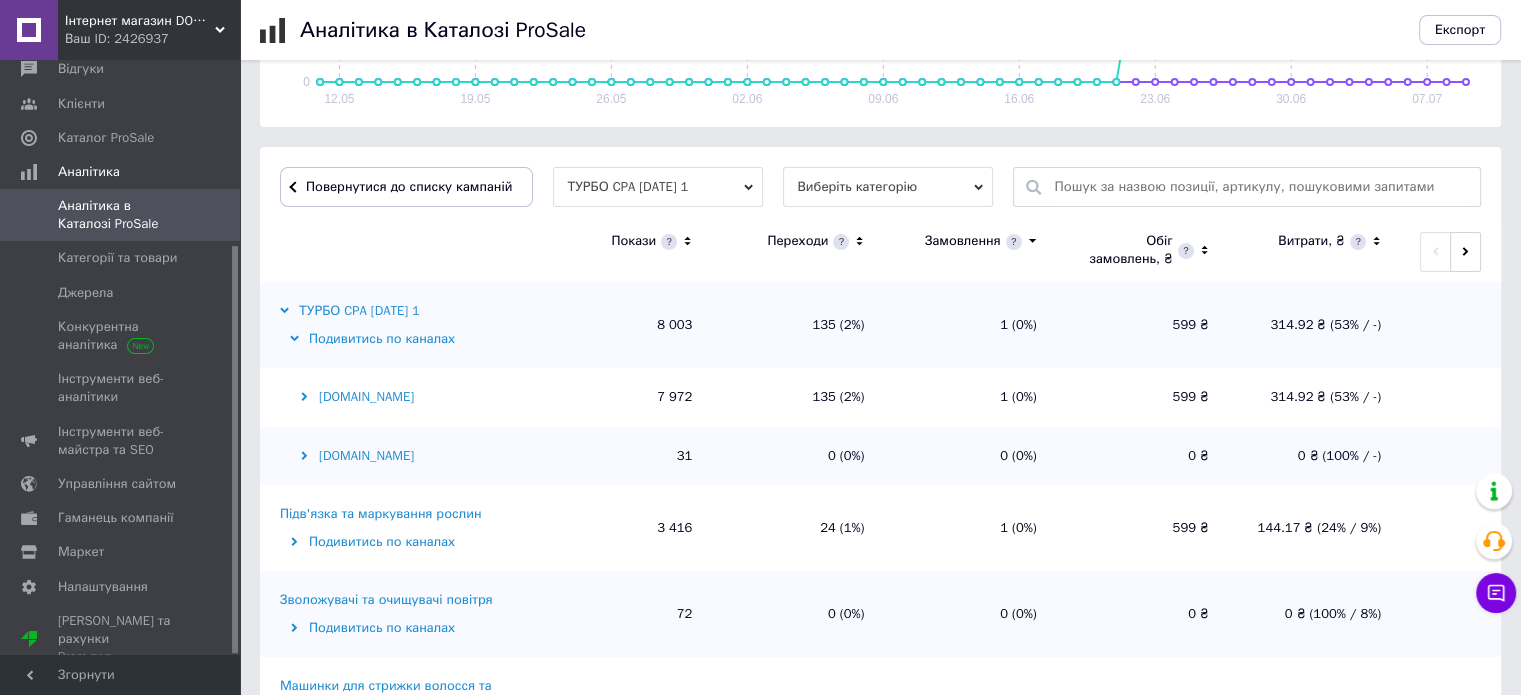 click on "[DOMAIN_NAME]" at bounding box center (407, 397) 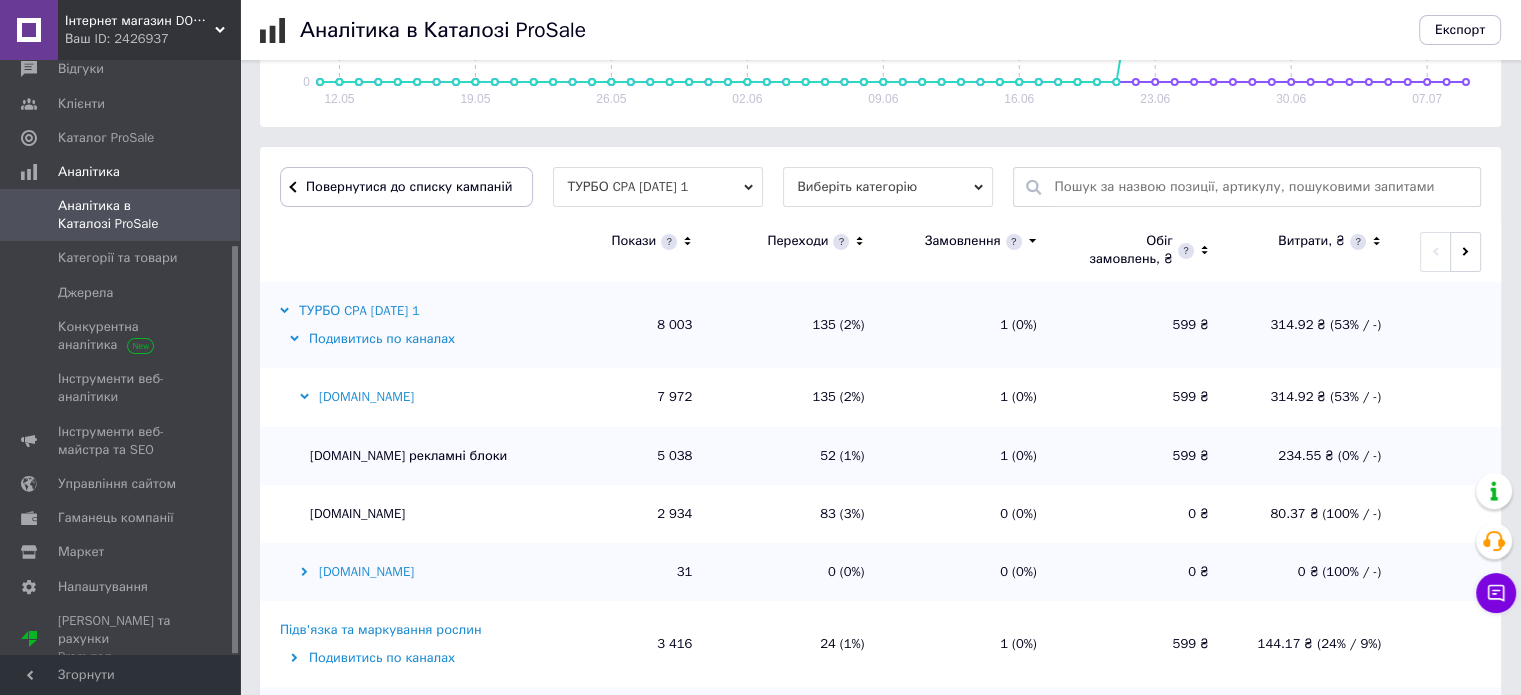 click on "[DOMAIN_NAME]" at bounding box center (407, 397) 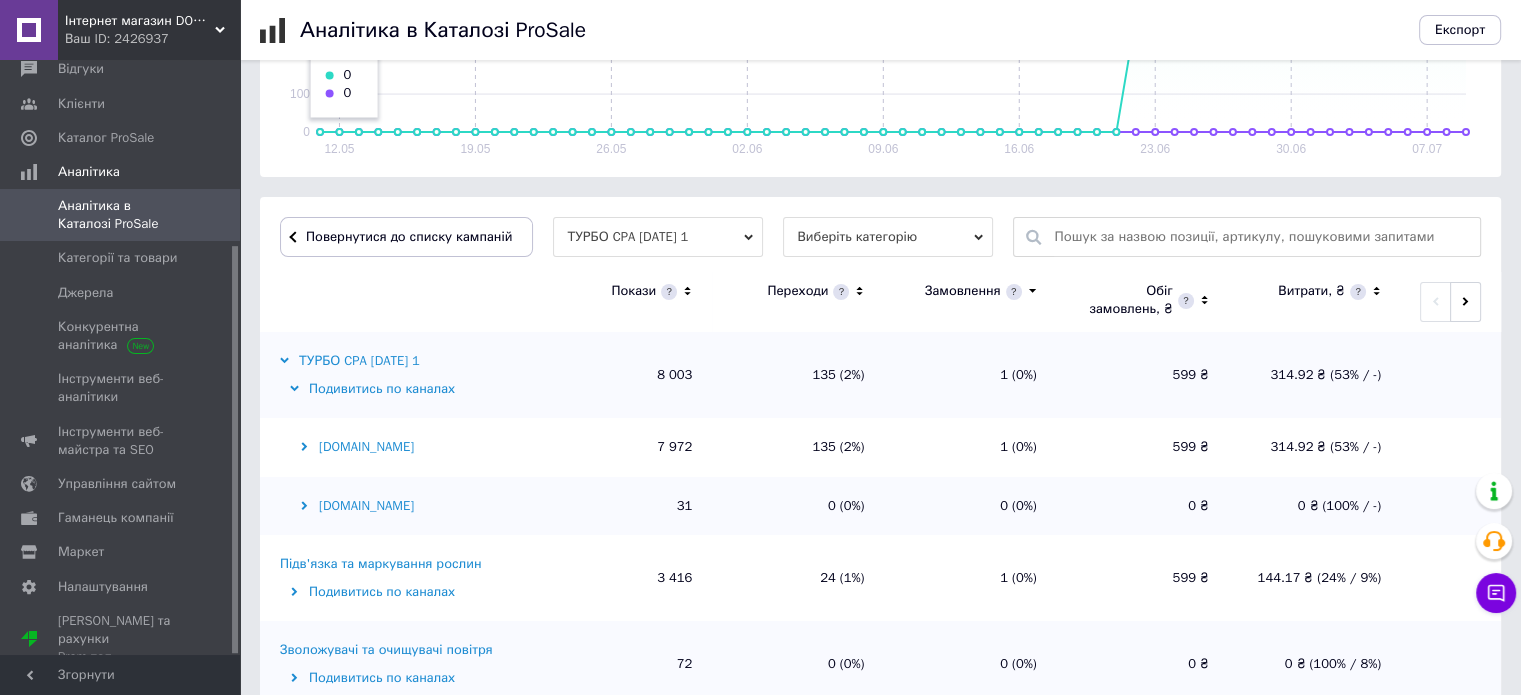 scroll, scrollTop: 600, scrollLeft: 0, axis: vertical 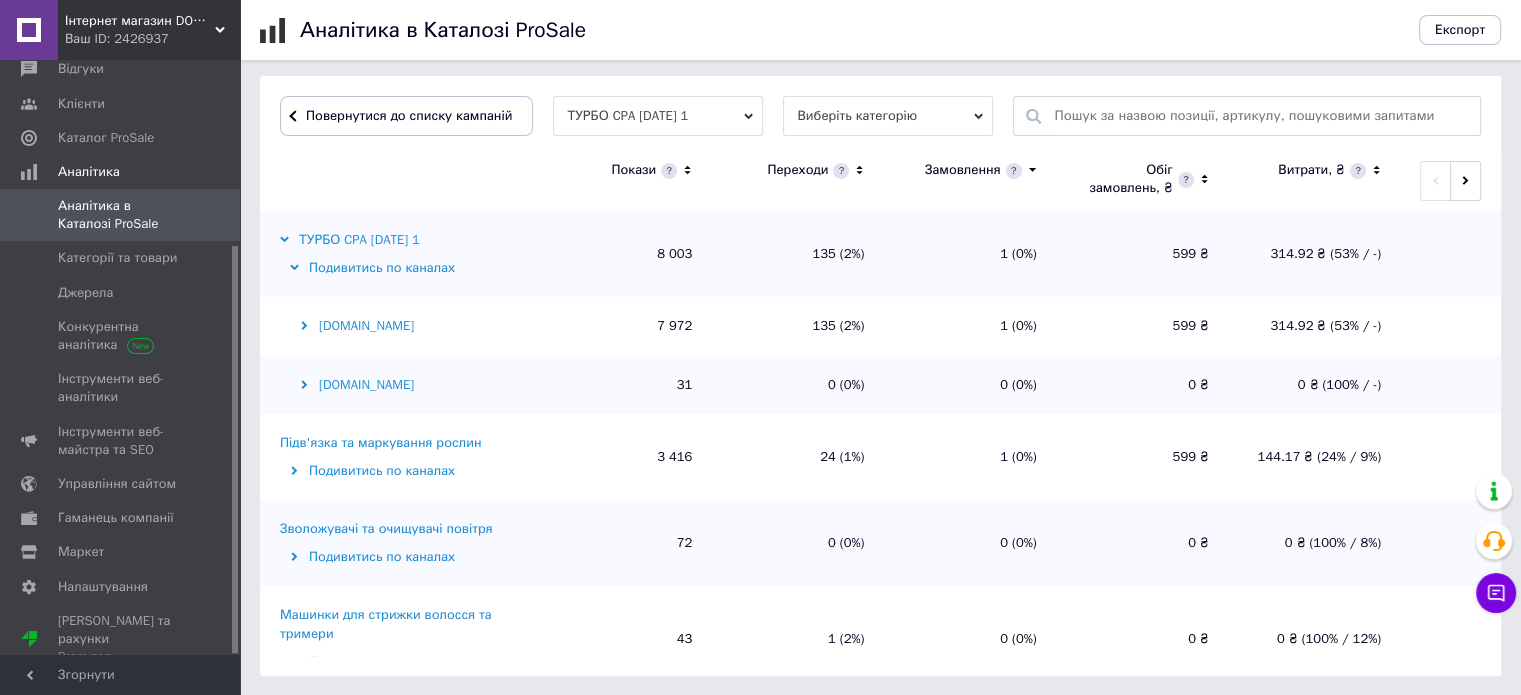 click on "ТУРБО CPA [DATE] 1" at bounding box center [350, 240] 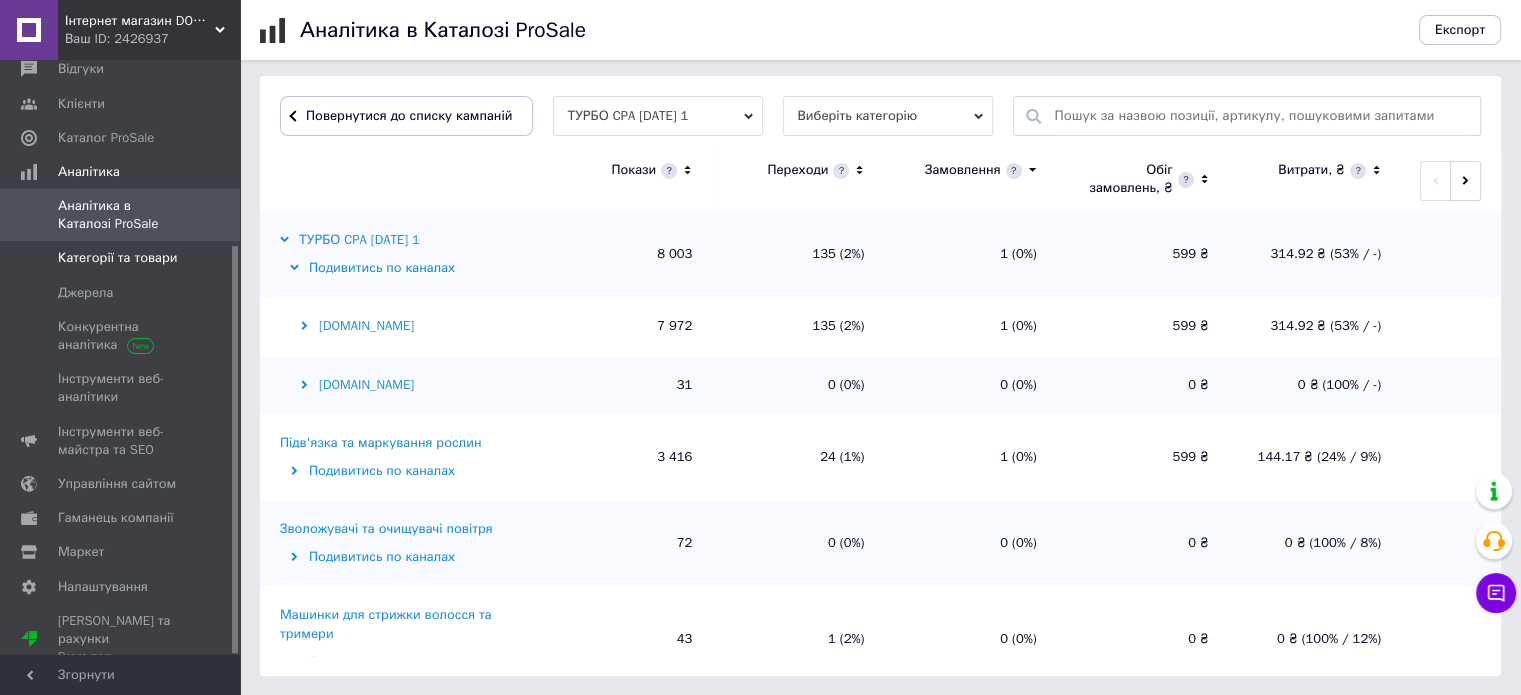 click on "Категорії та товари" at bounding box center (117, 258) 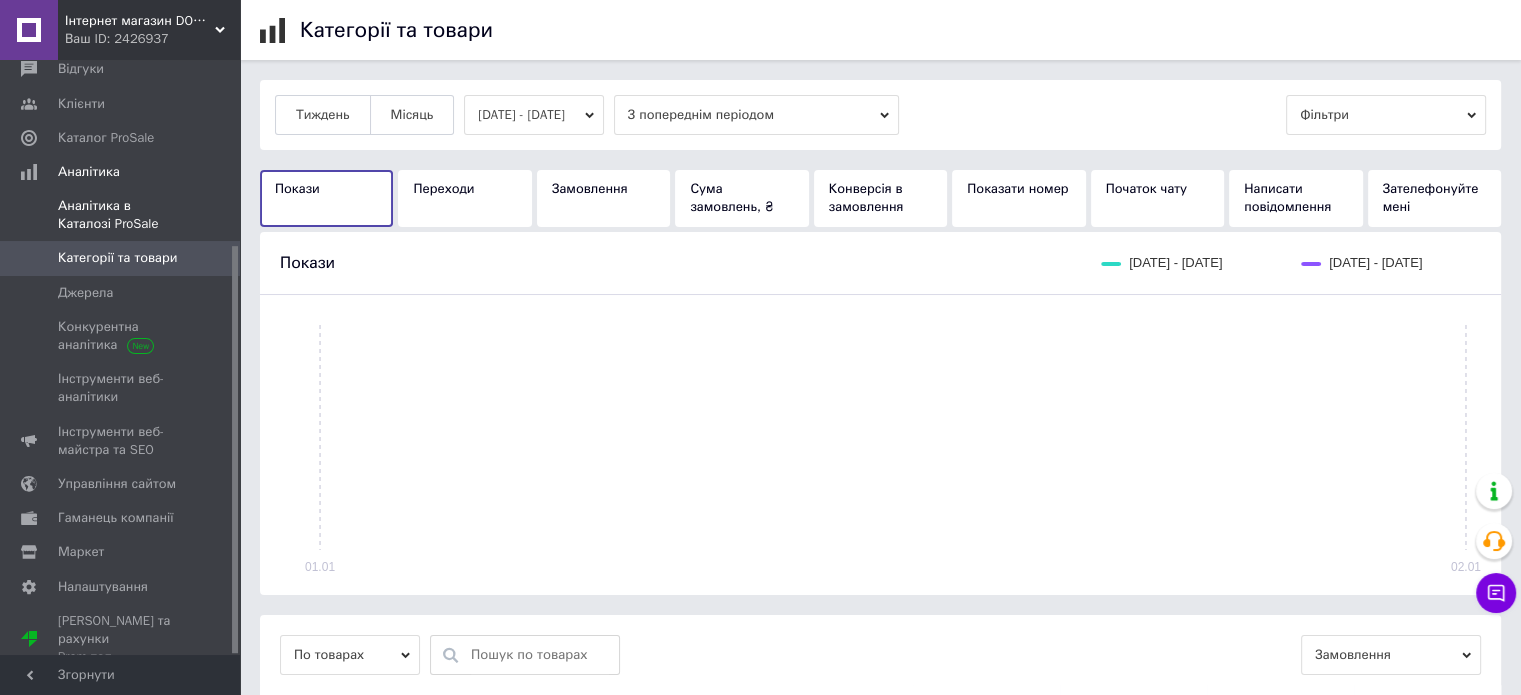 click on "Аналітика в Каталозі ProSale" at bounding box center (121, 215) 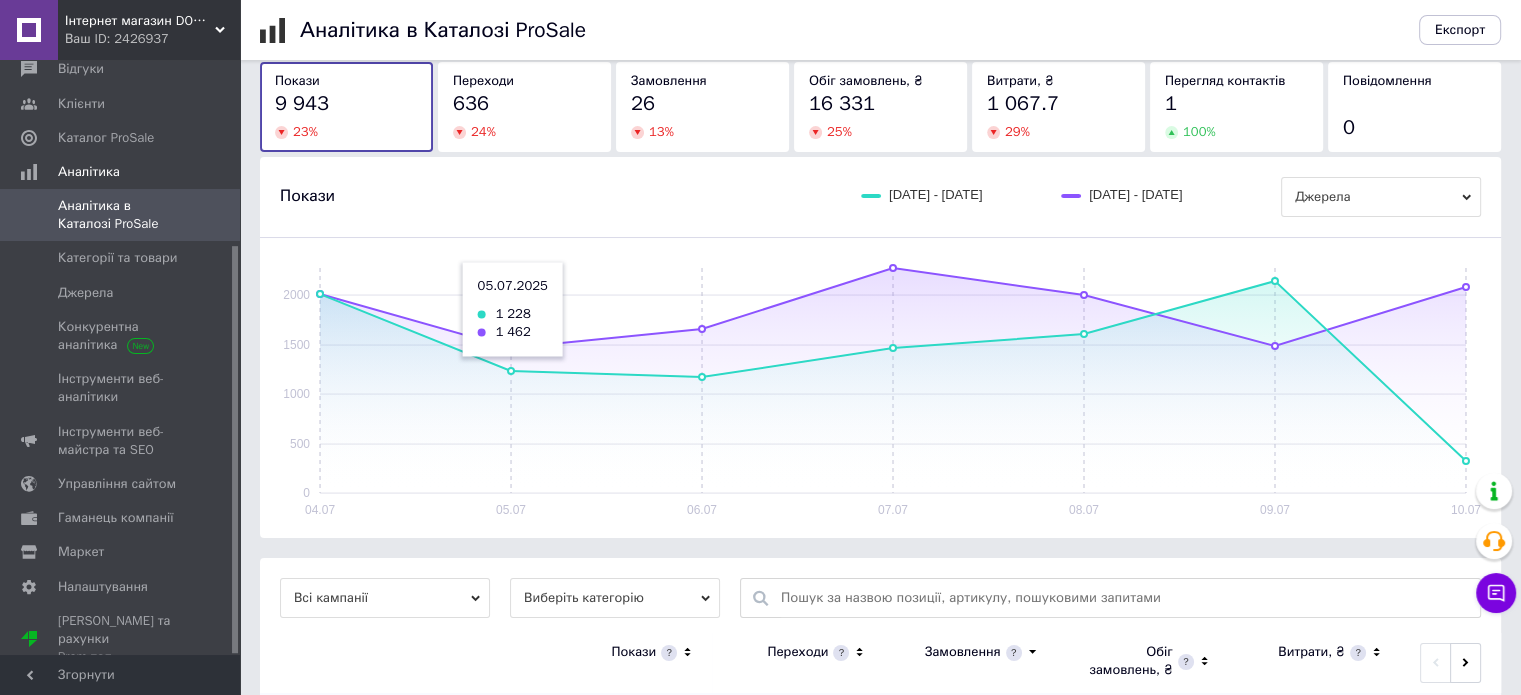 scroll, scrollTop: 418, scrollLeft: 0, axis: vertical 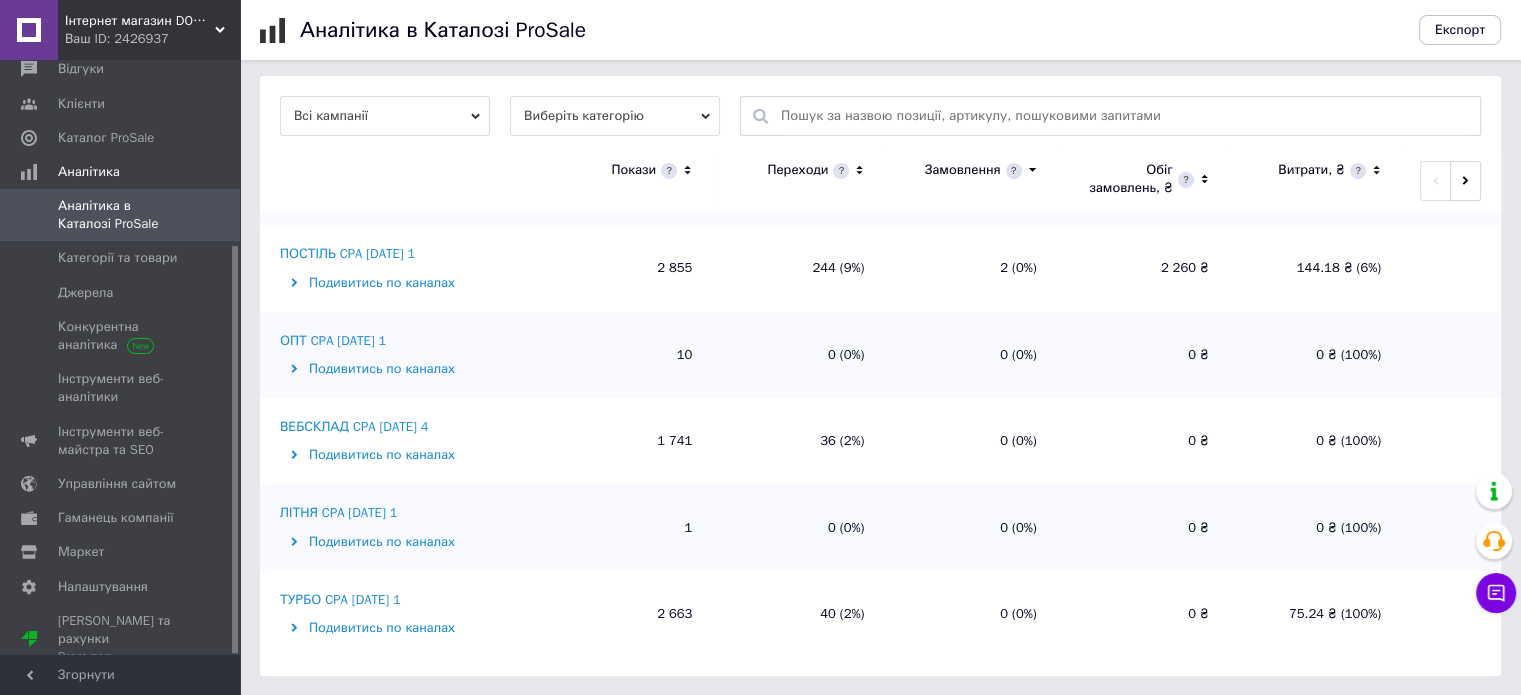 click on "ТУРБО CPA [DATE] 1" at bounding box center (340, 600) 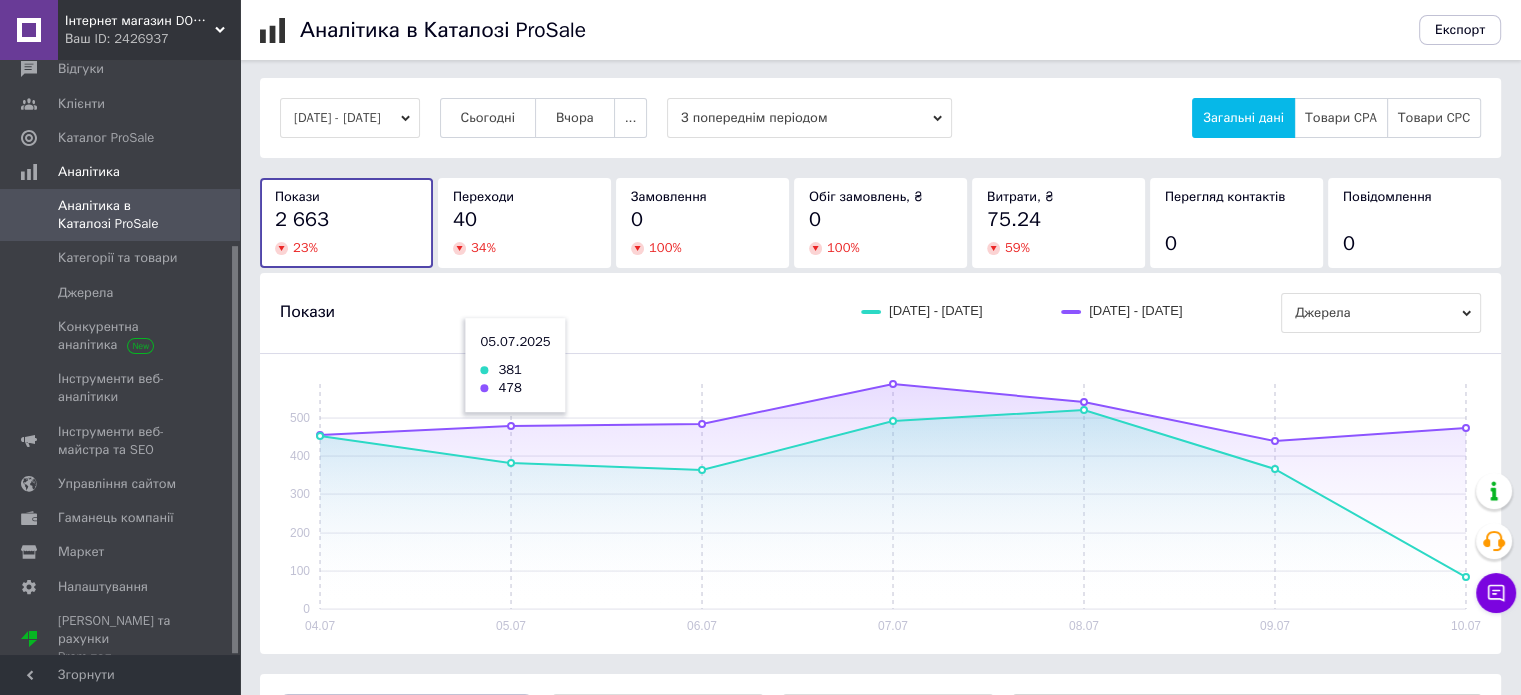 scroll, scrollTop: 0, scrollLeft: 0, axis: both 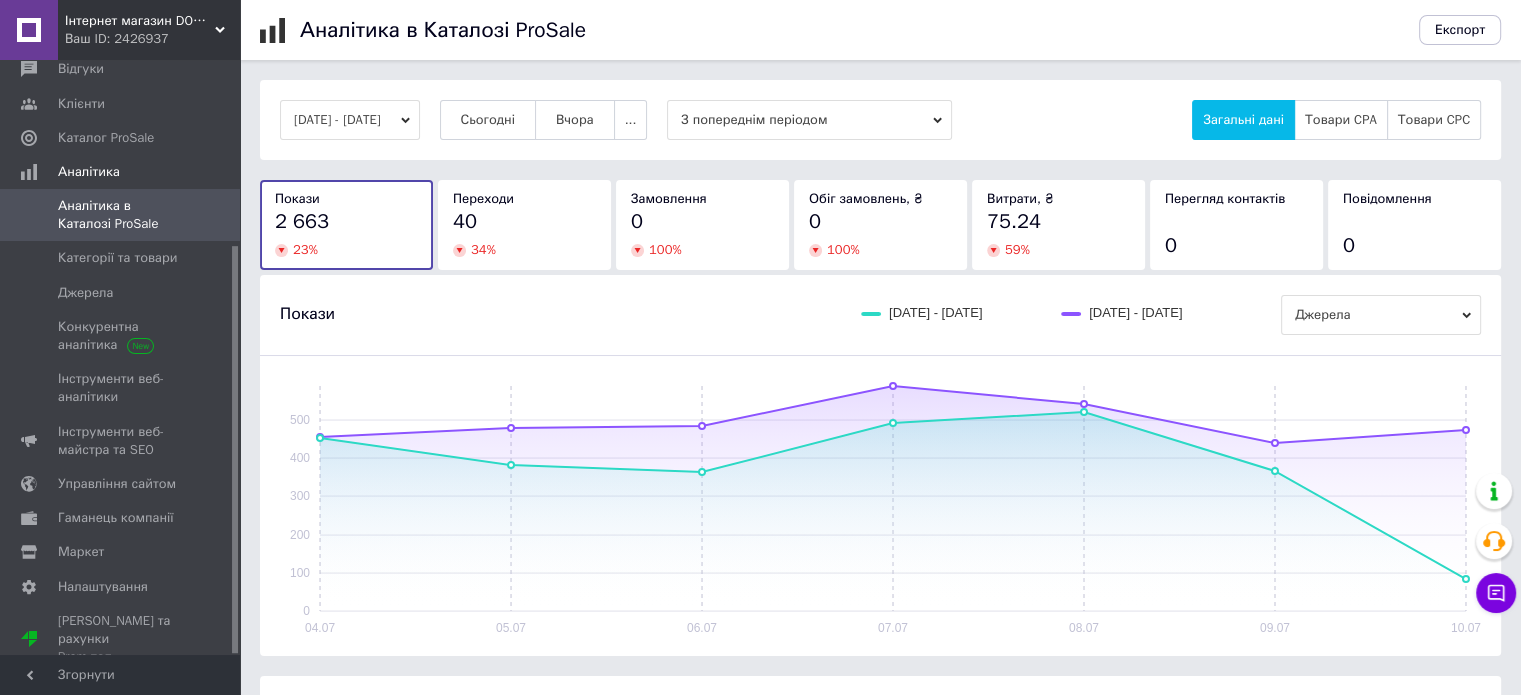 click on "З попереднім періодом" at bounding box center [809, 120] 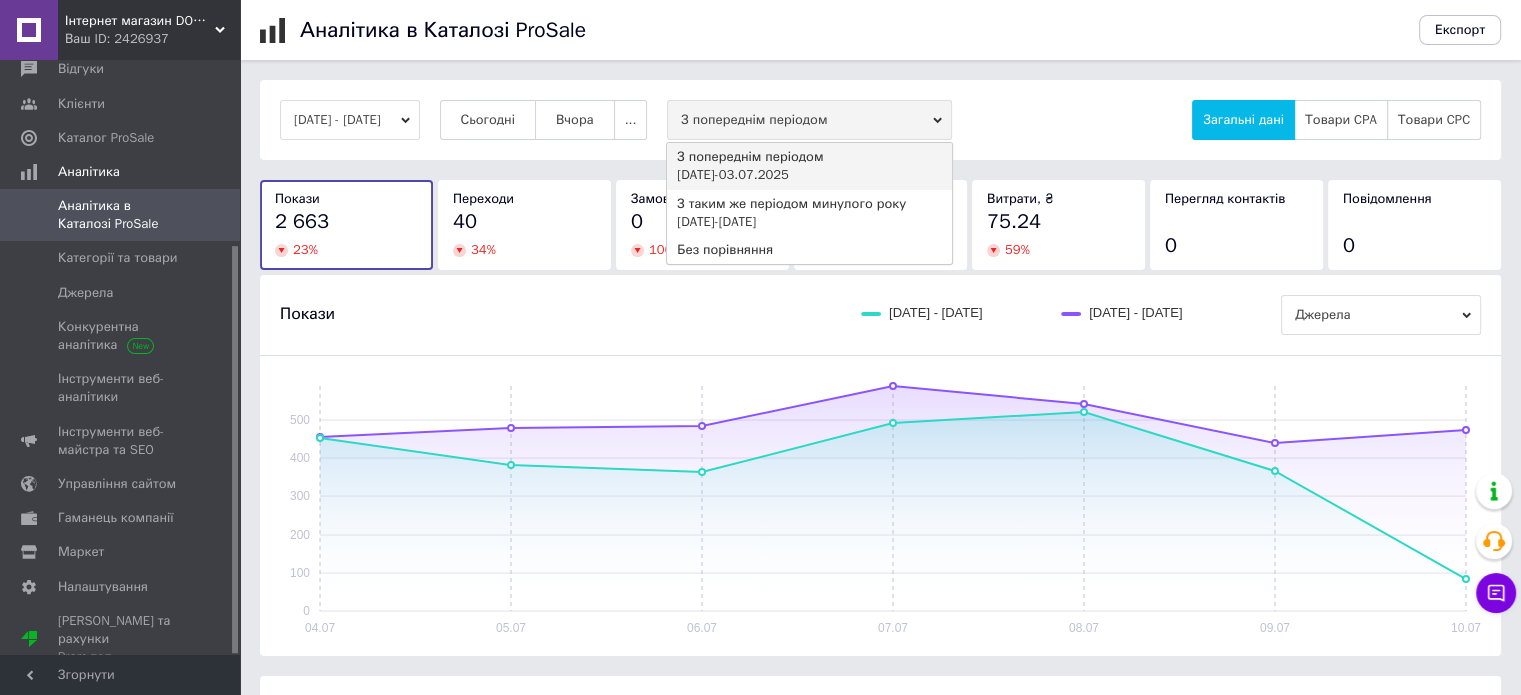 click on "З попереднім періодом" at bounding box center (809, 120) 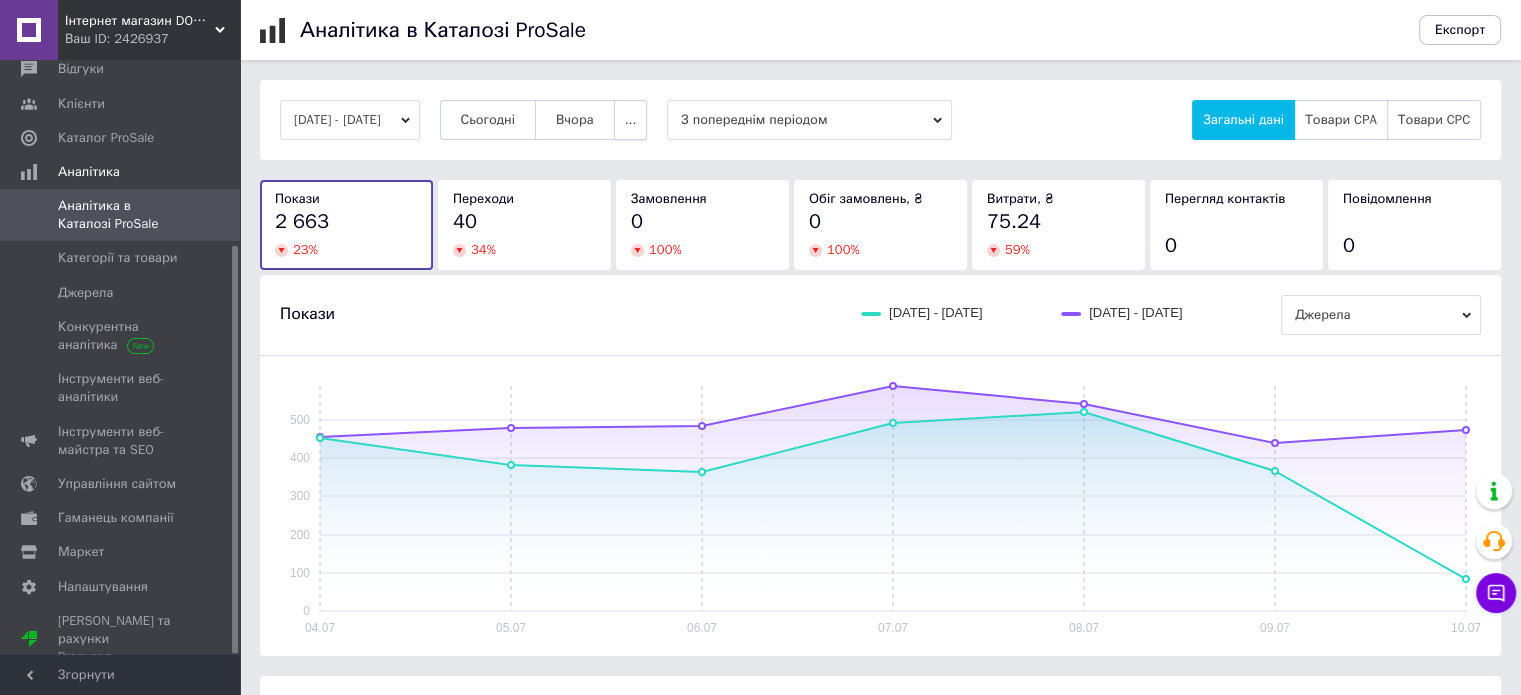 click on "..." at bounding box center (631, 120) 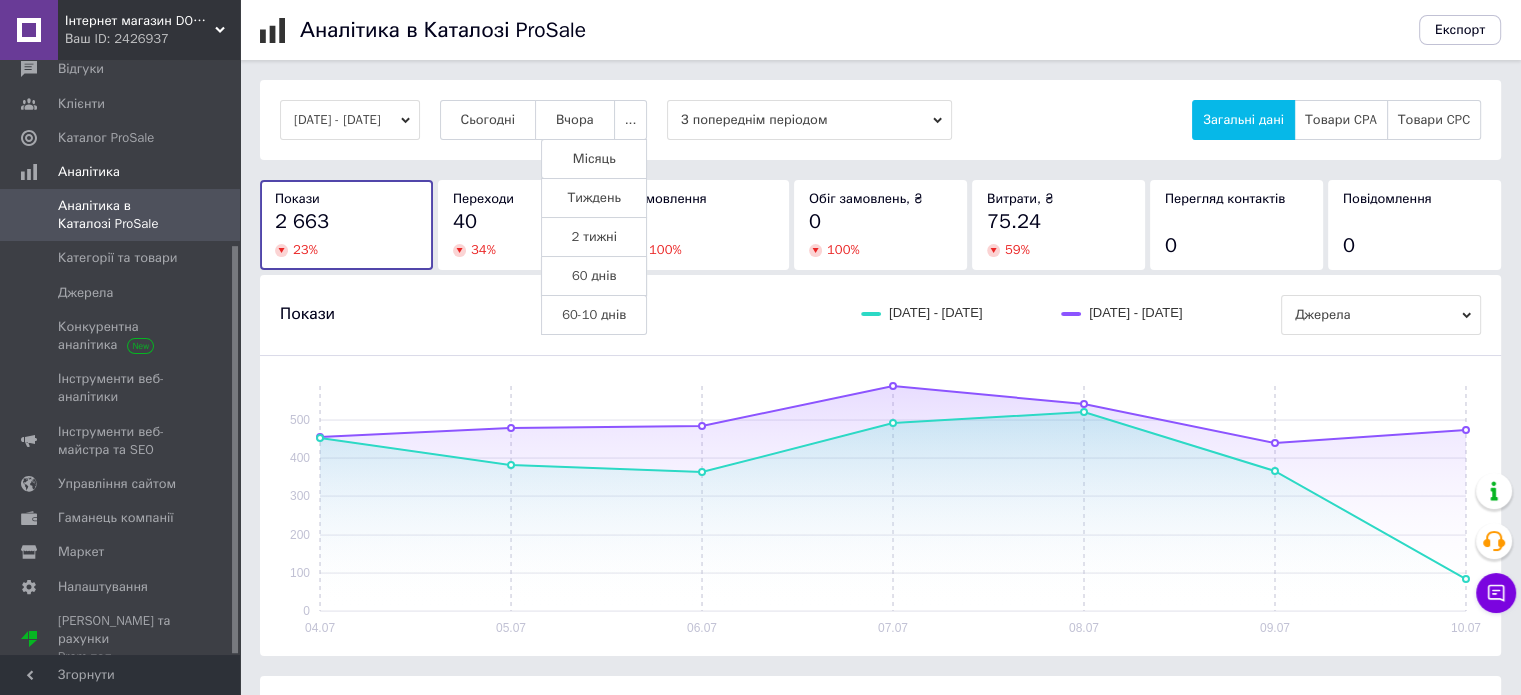click on "60 днів" at bounding box center (594, 276) 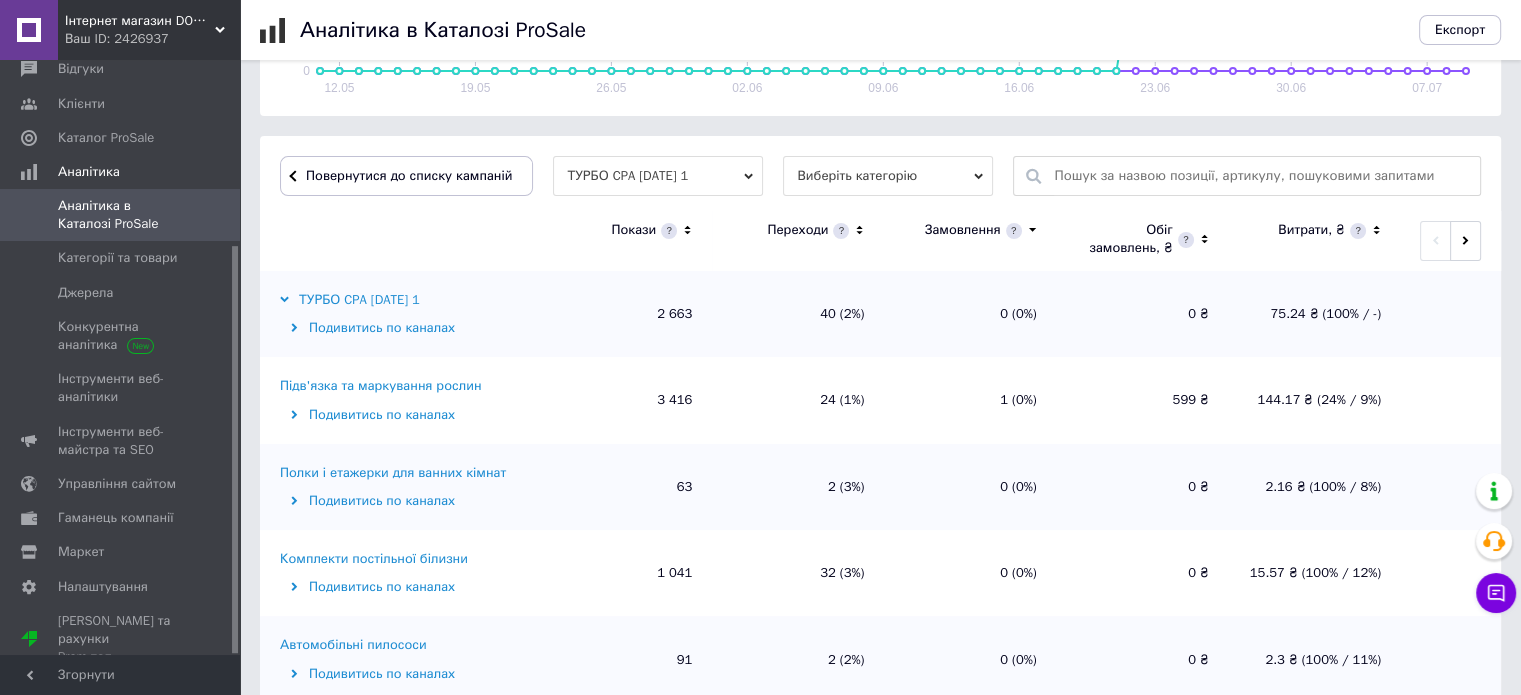 scroll, scrollTop: 541, scrollLeft: 0, axis: vertical 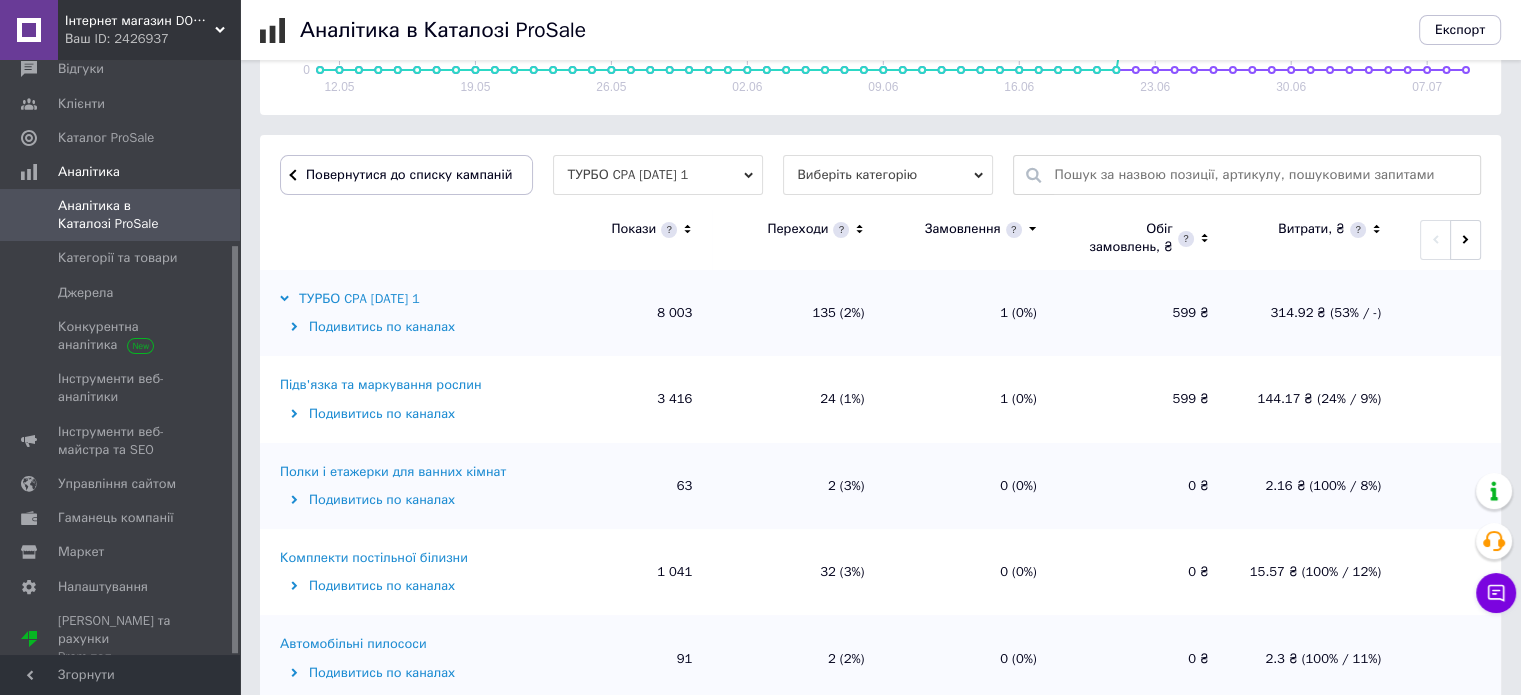 click on "Подивитись по каналах" at bounding box center [407, 414] 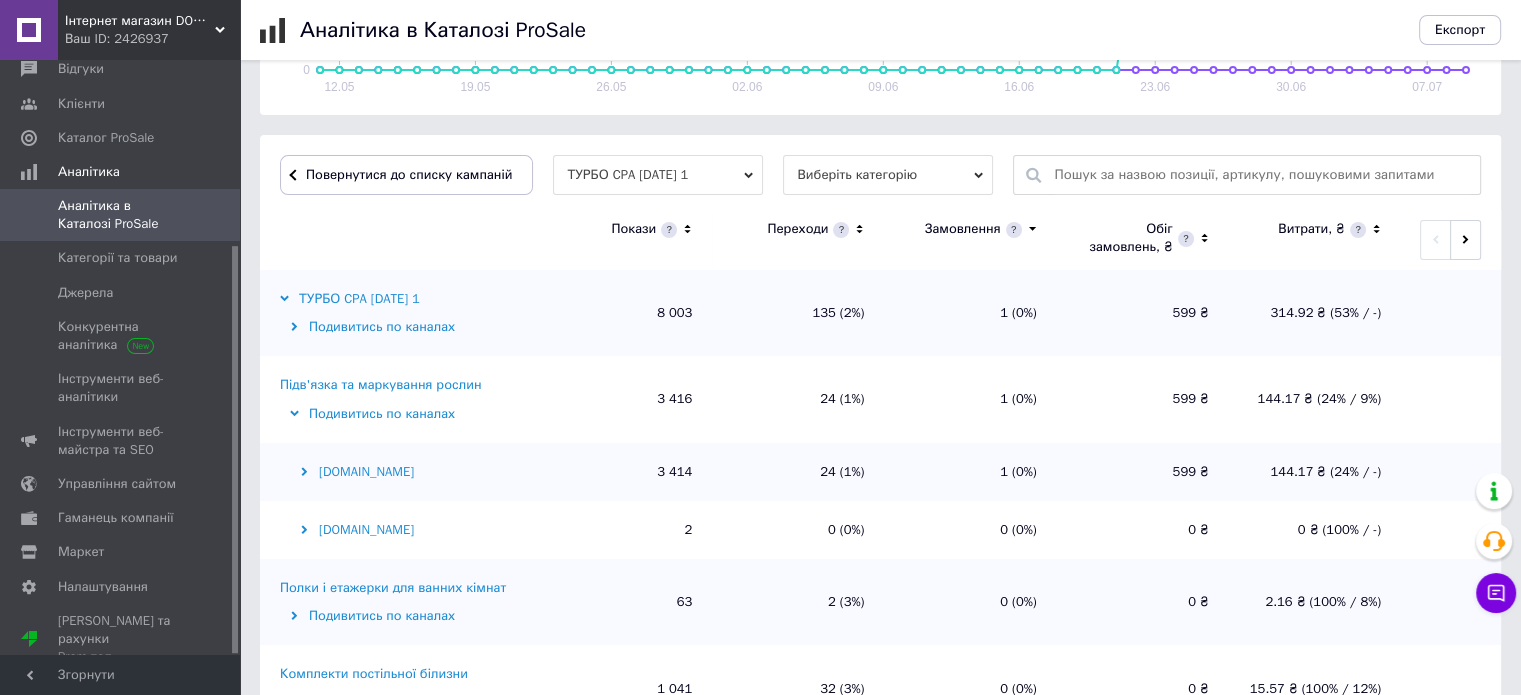 click on "Подивитись по каналах" at bounding box center [407, 414] 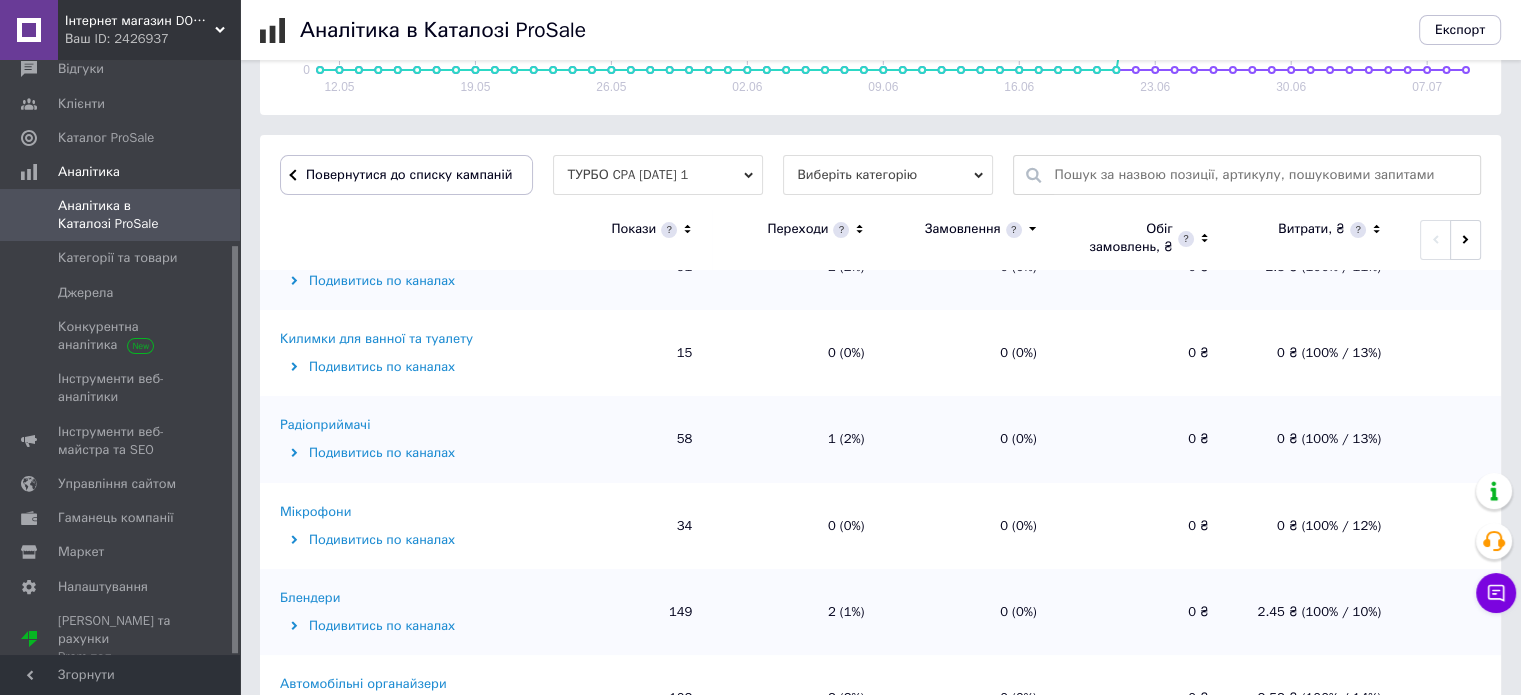 scroll, scrollTop: 0, scrollLeft: 0, axis: both 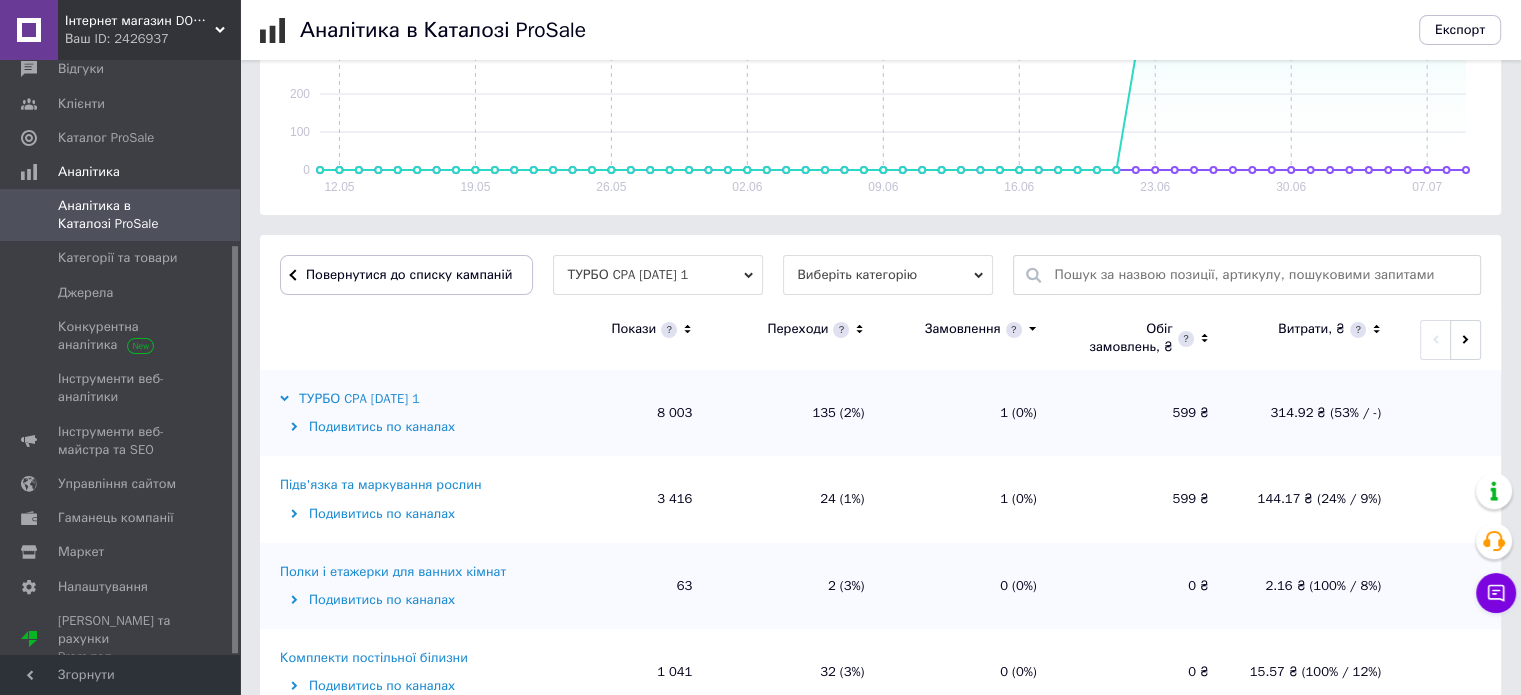 click 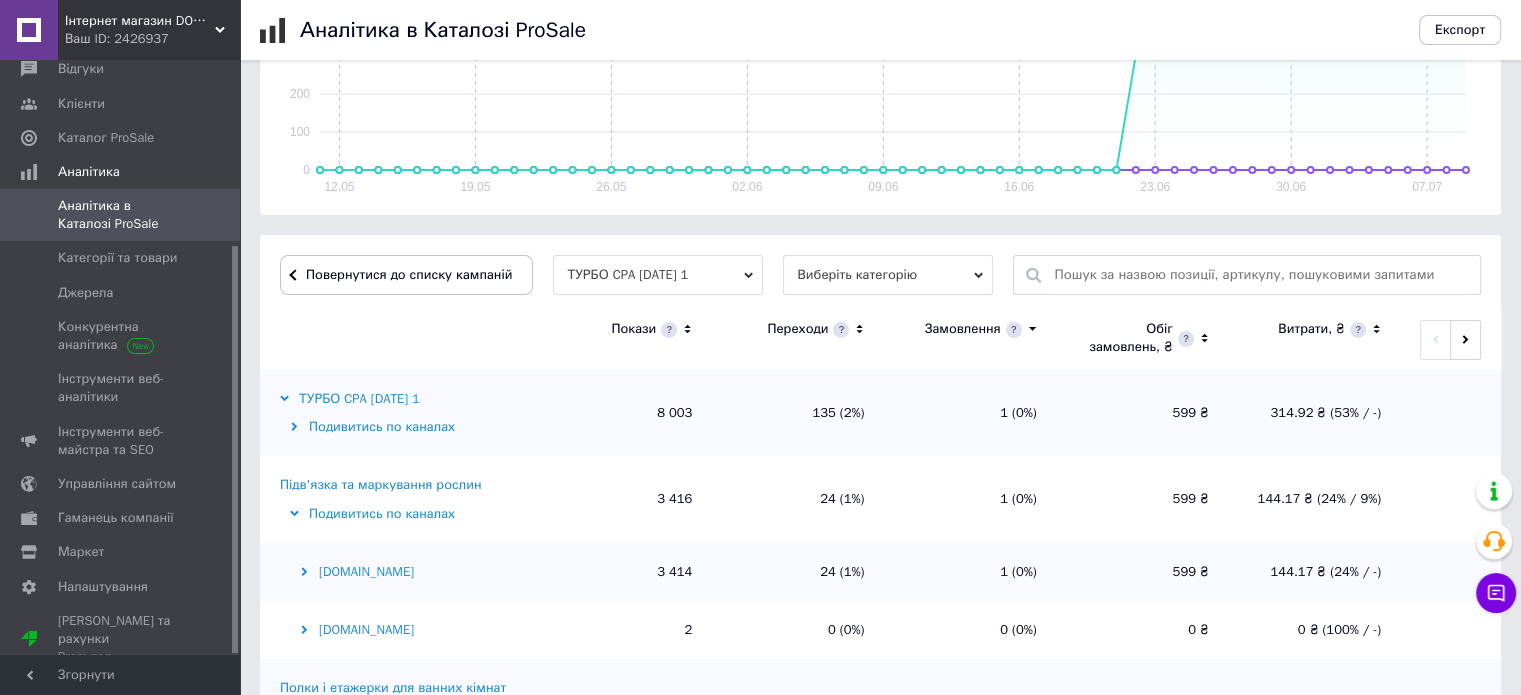click 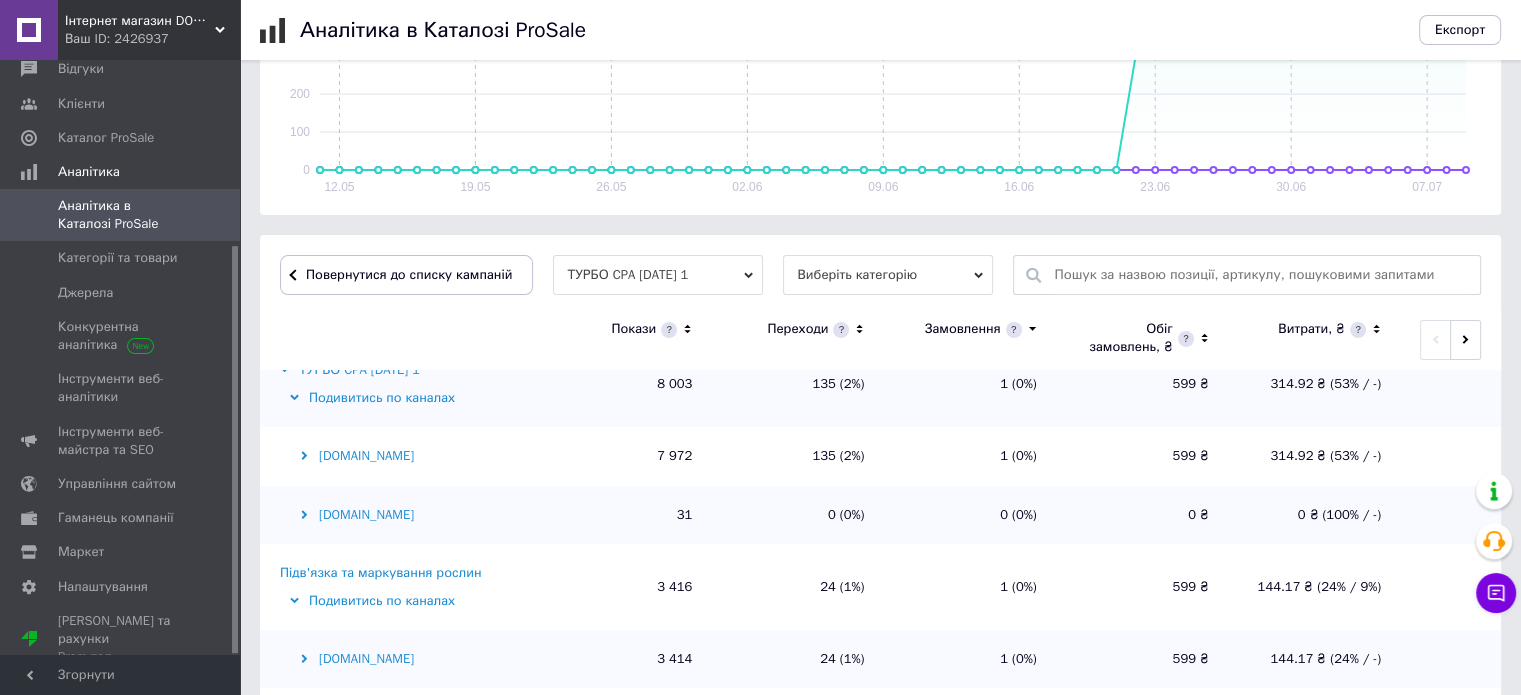 scroll, scrollTop: 0, scrollLeft: 0, axis: both 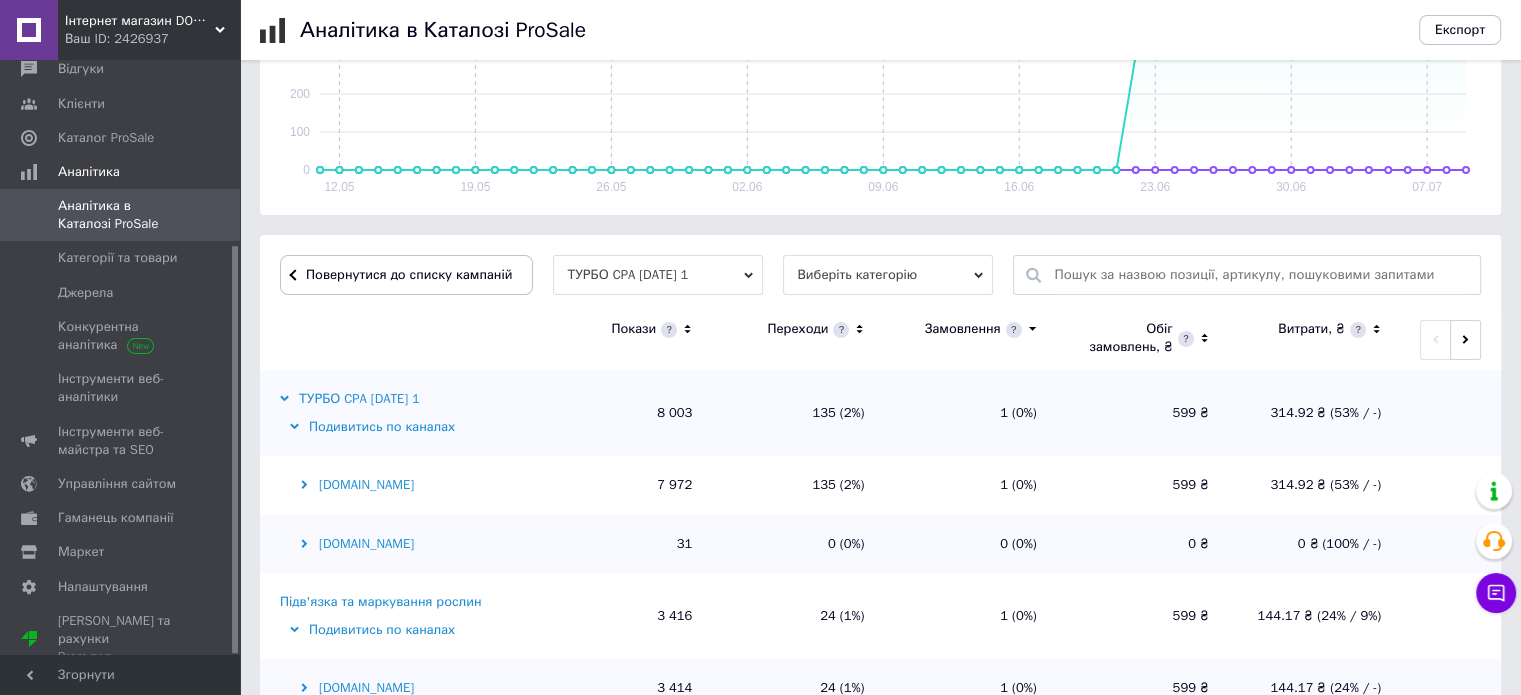 click 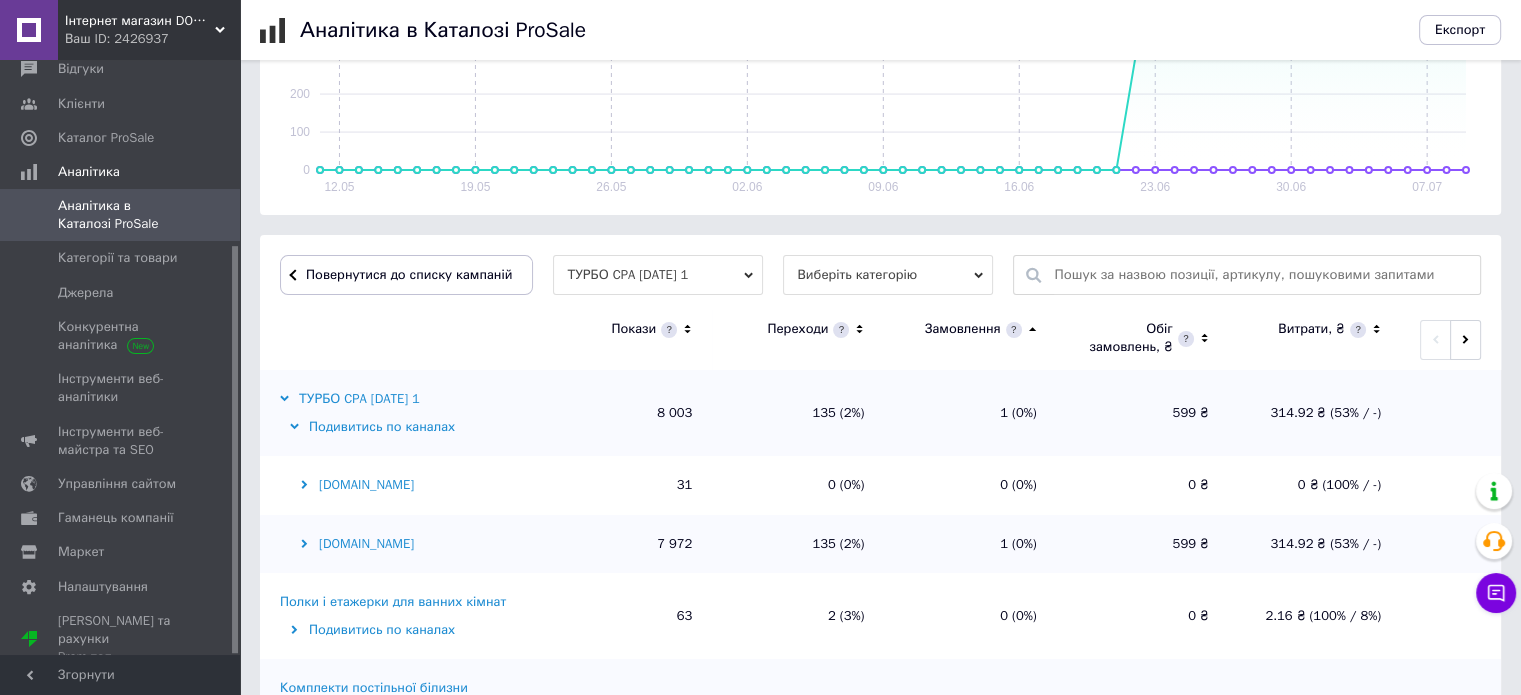 click 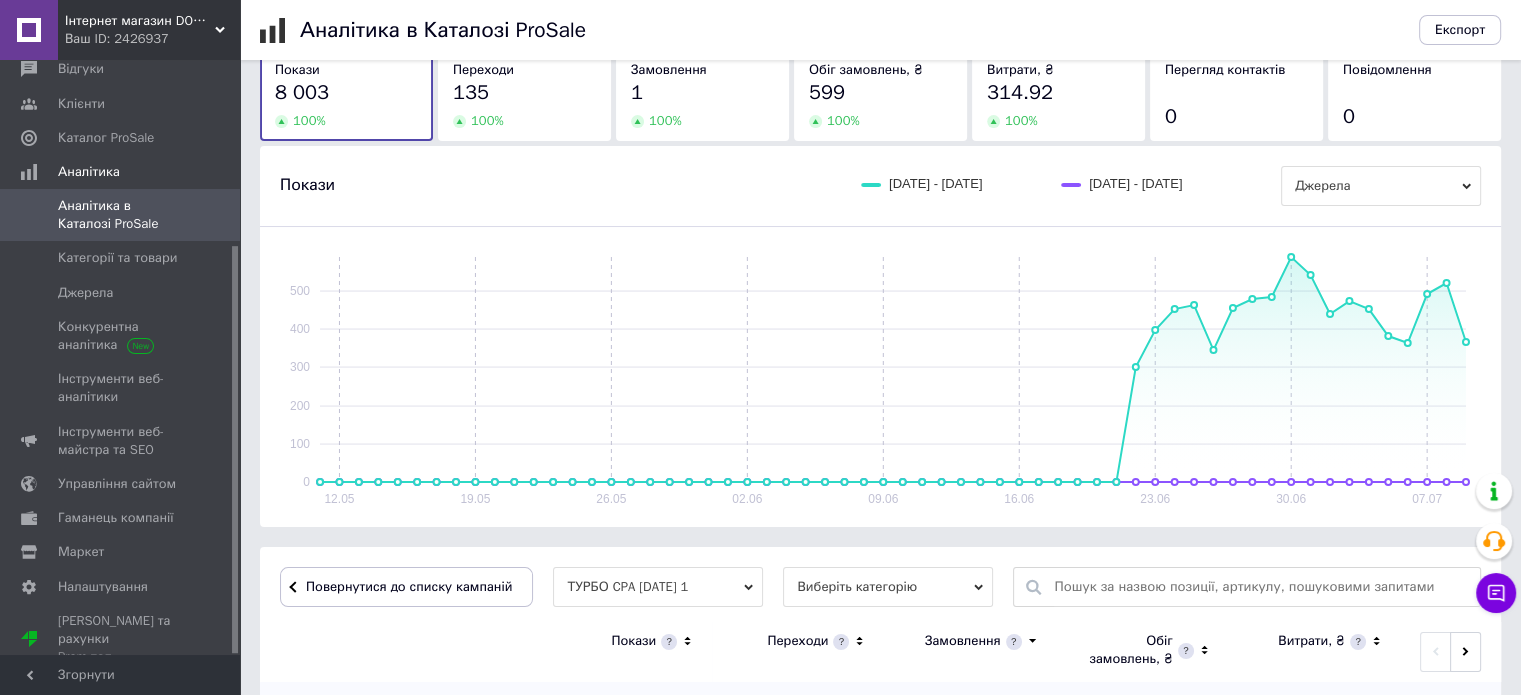scroll, scrollTop: 441, scrollLeft: 0, axis: vertical 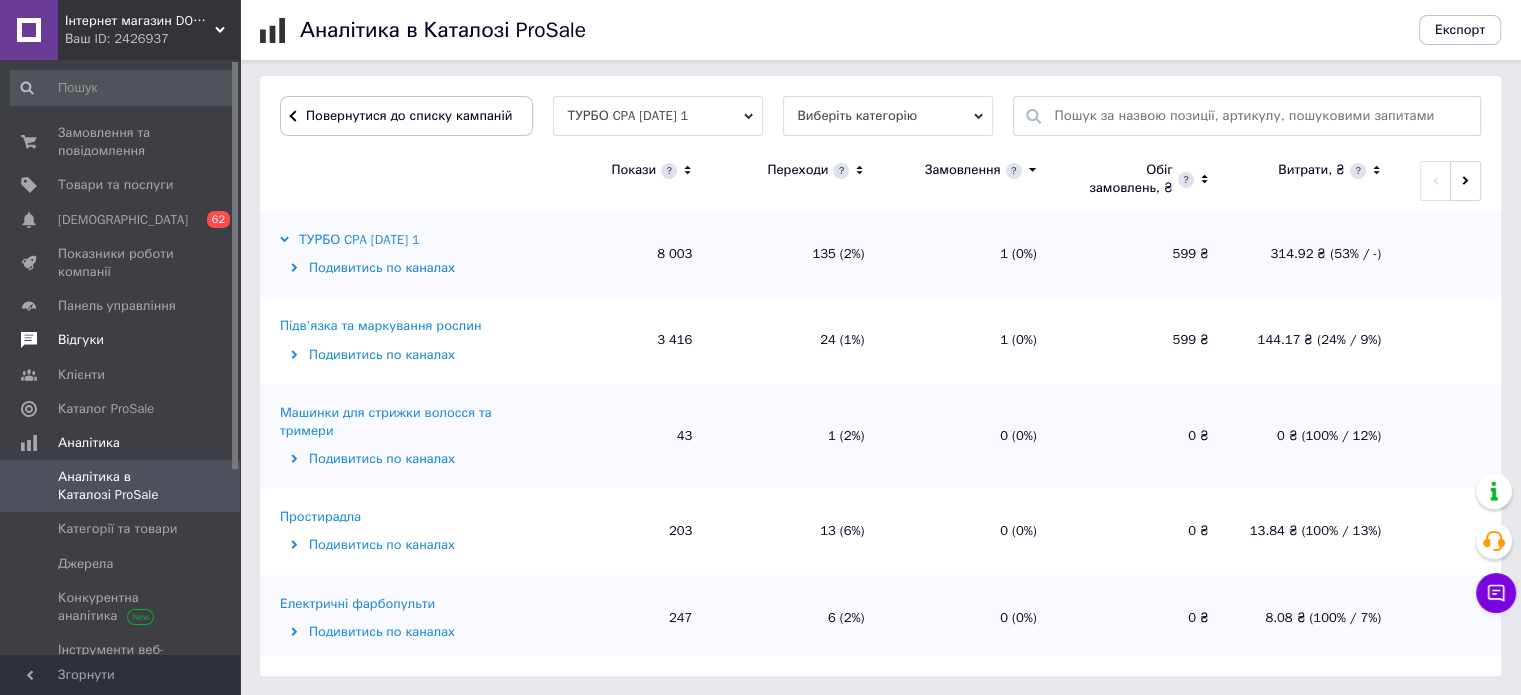 click on "Відгуки" at bounding box center [81, 340] 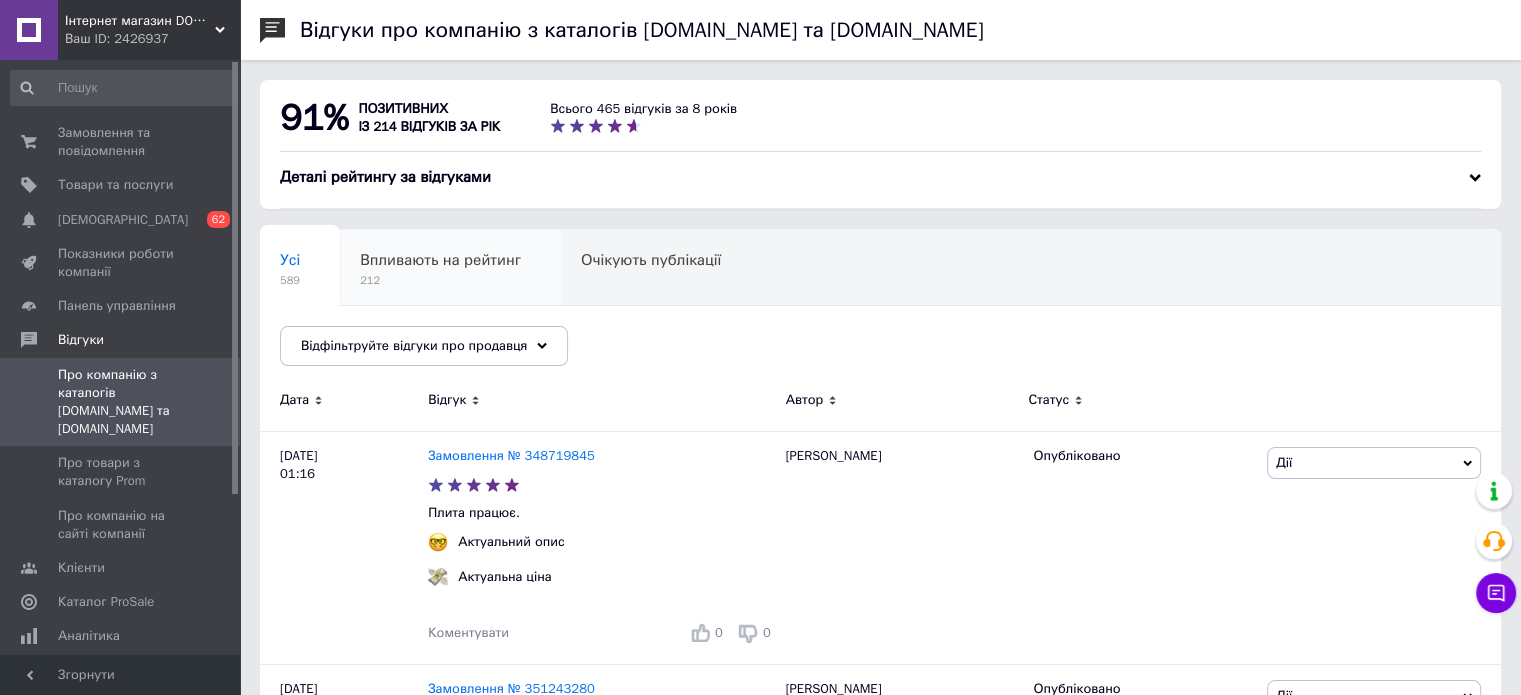click on "Впливають на рейтинг" at bounding box center [440, 260] 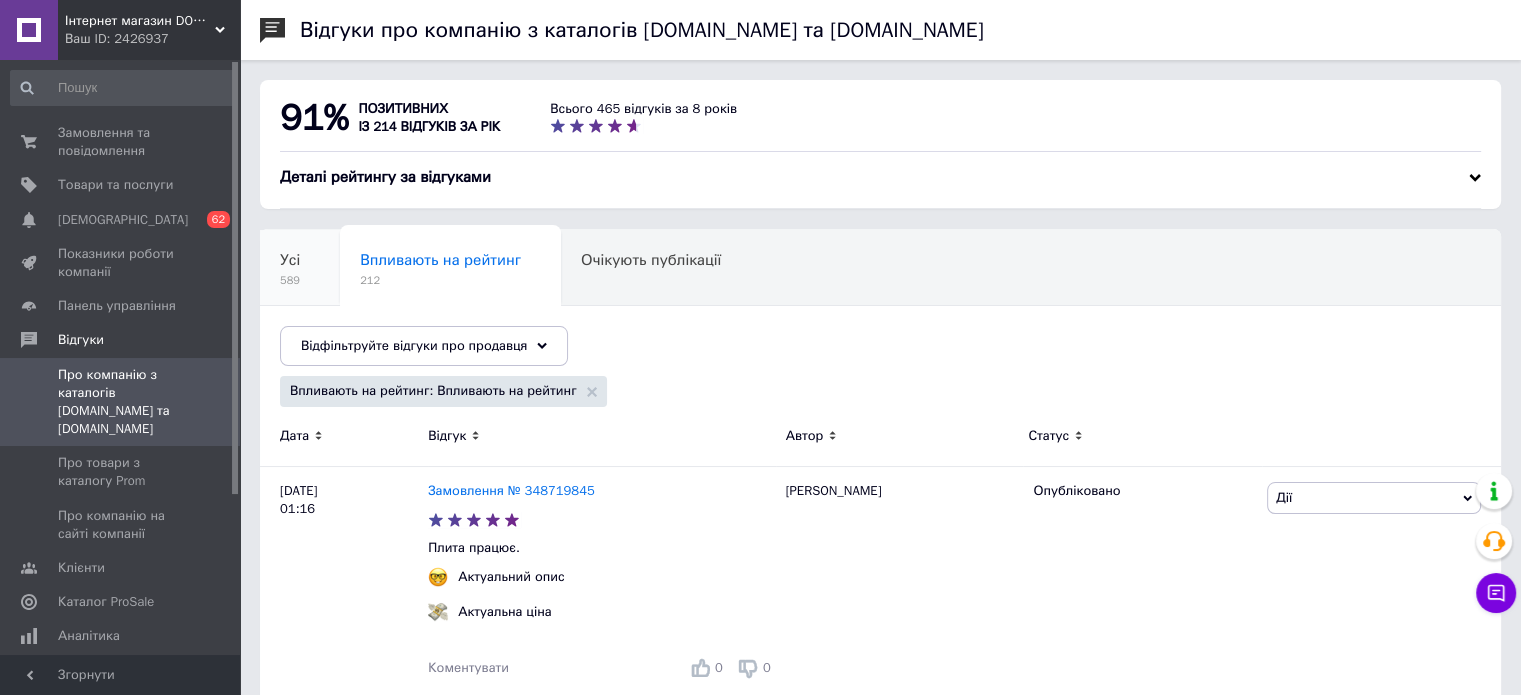 click on "589" at bounding box center [290, 280] 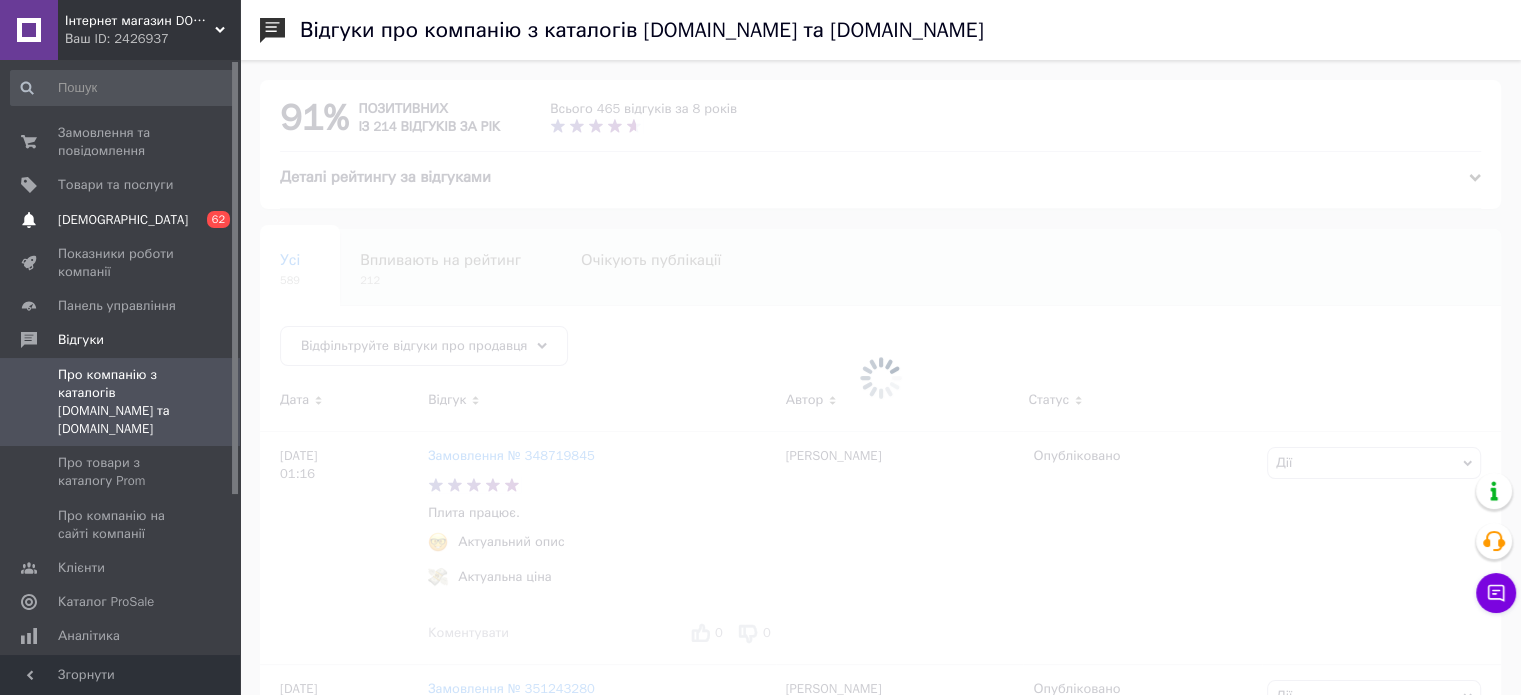 click on "0 62" at bounding box center [212, 220] 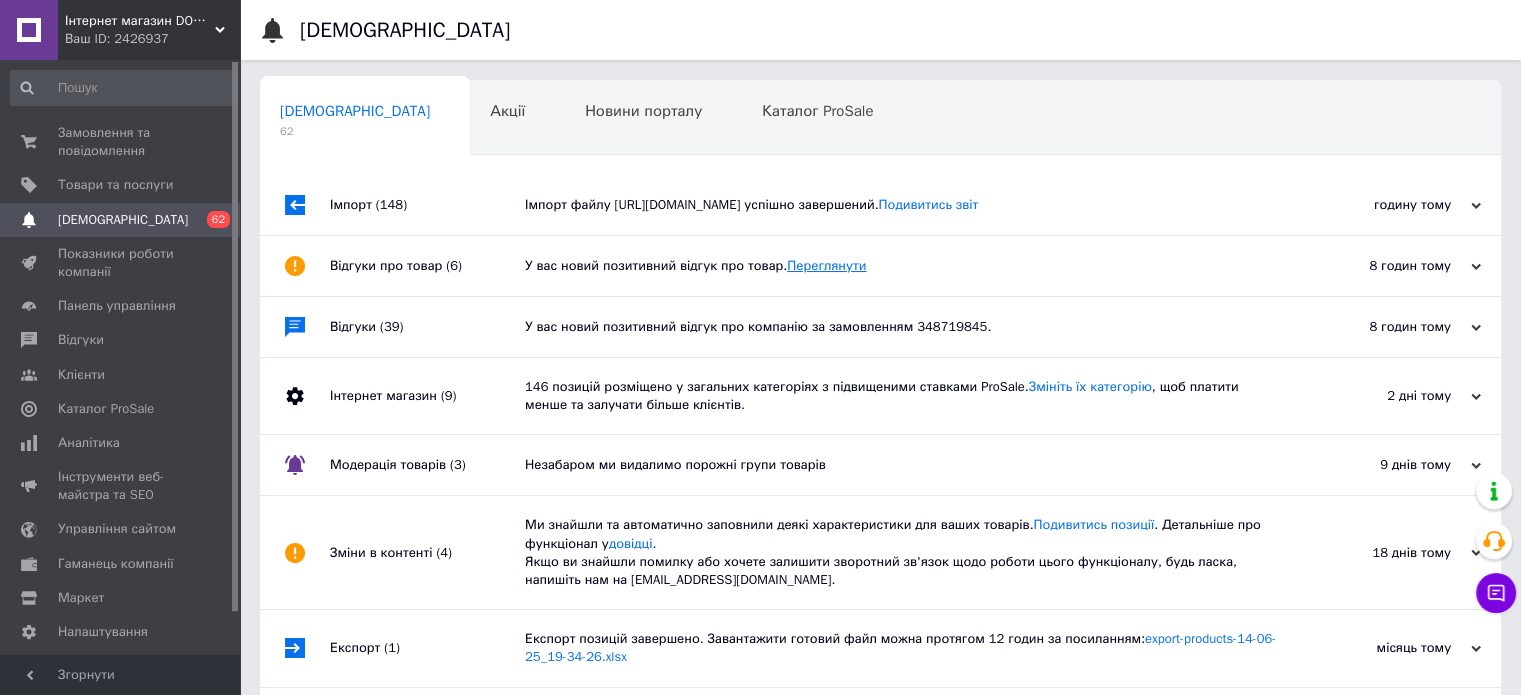 click on "Переглянути" at bounding box center [826, 265] 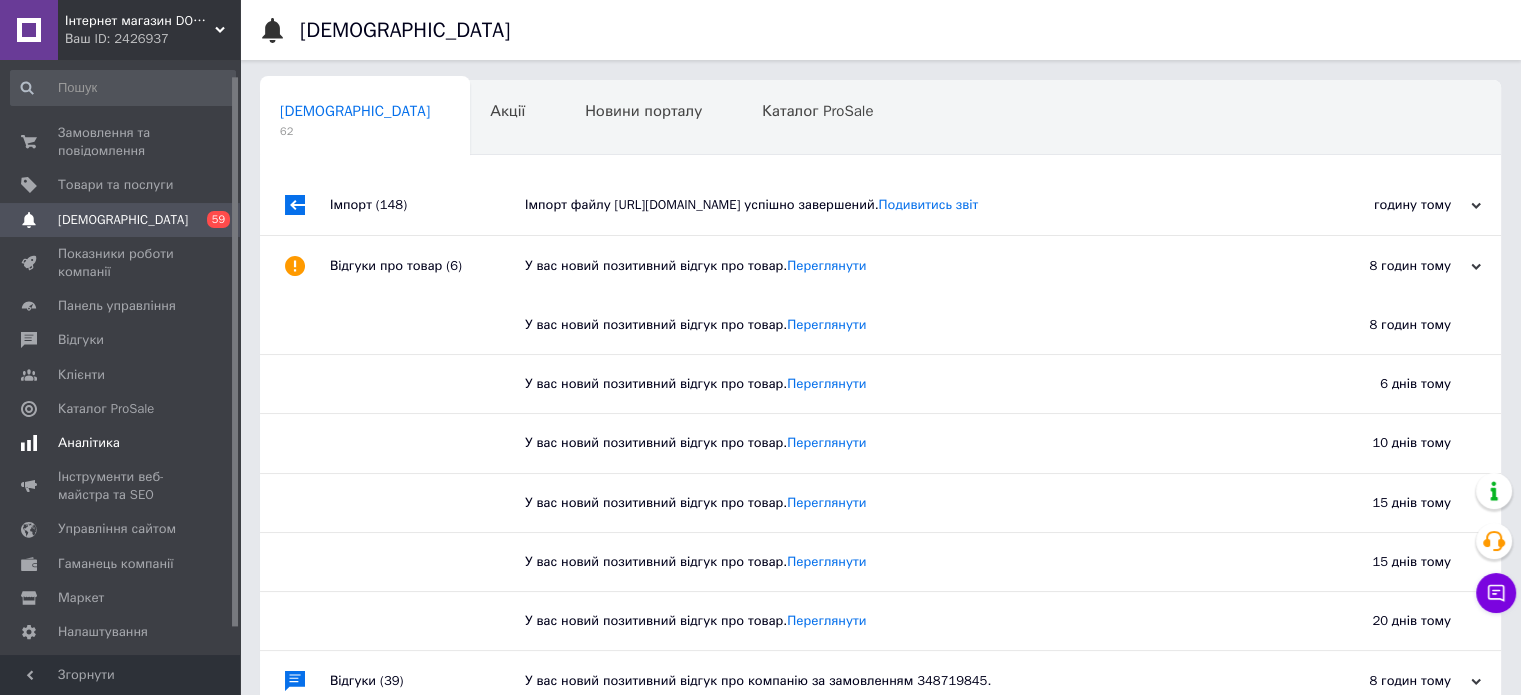 scroll, scrollTop: 45, scrollLeft: 0, axis: vertical 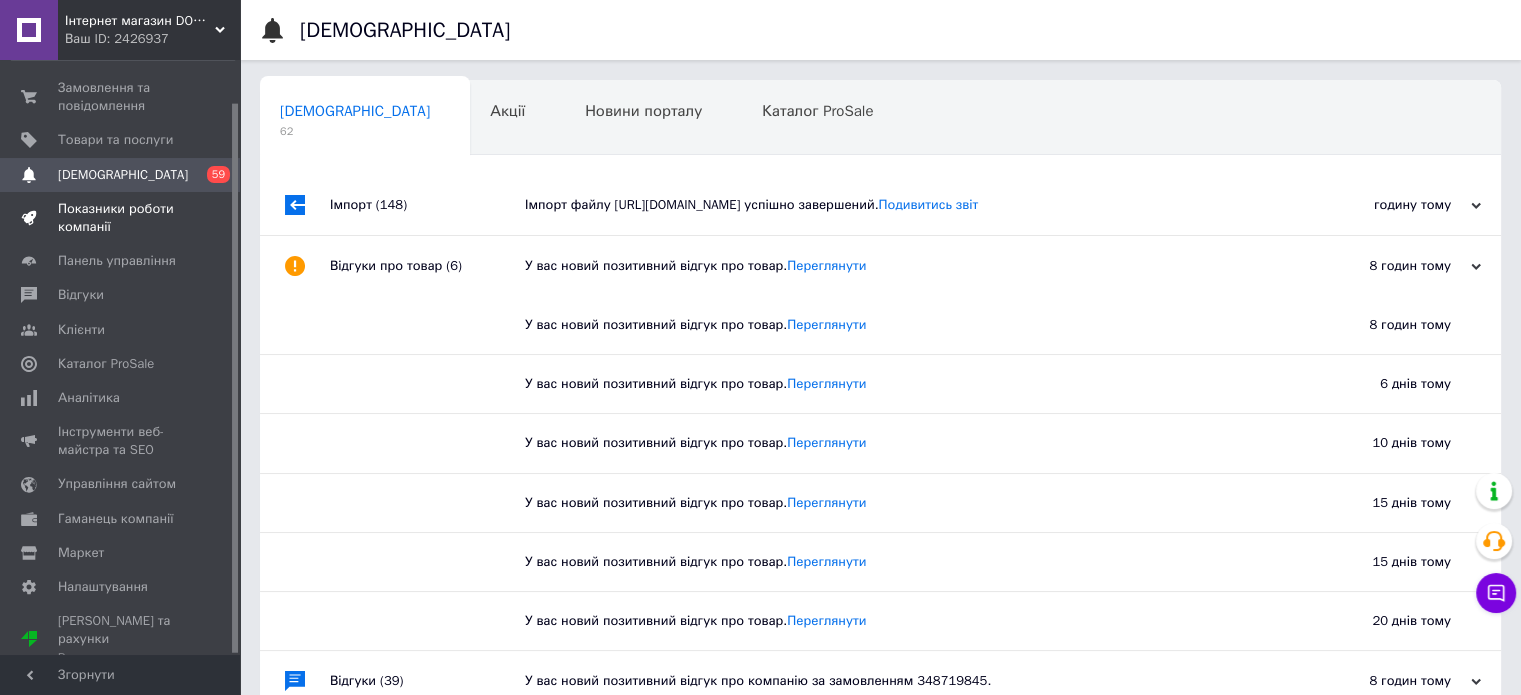 click on "Показники роботи компанії" at bounding box center [121, 218] 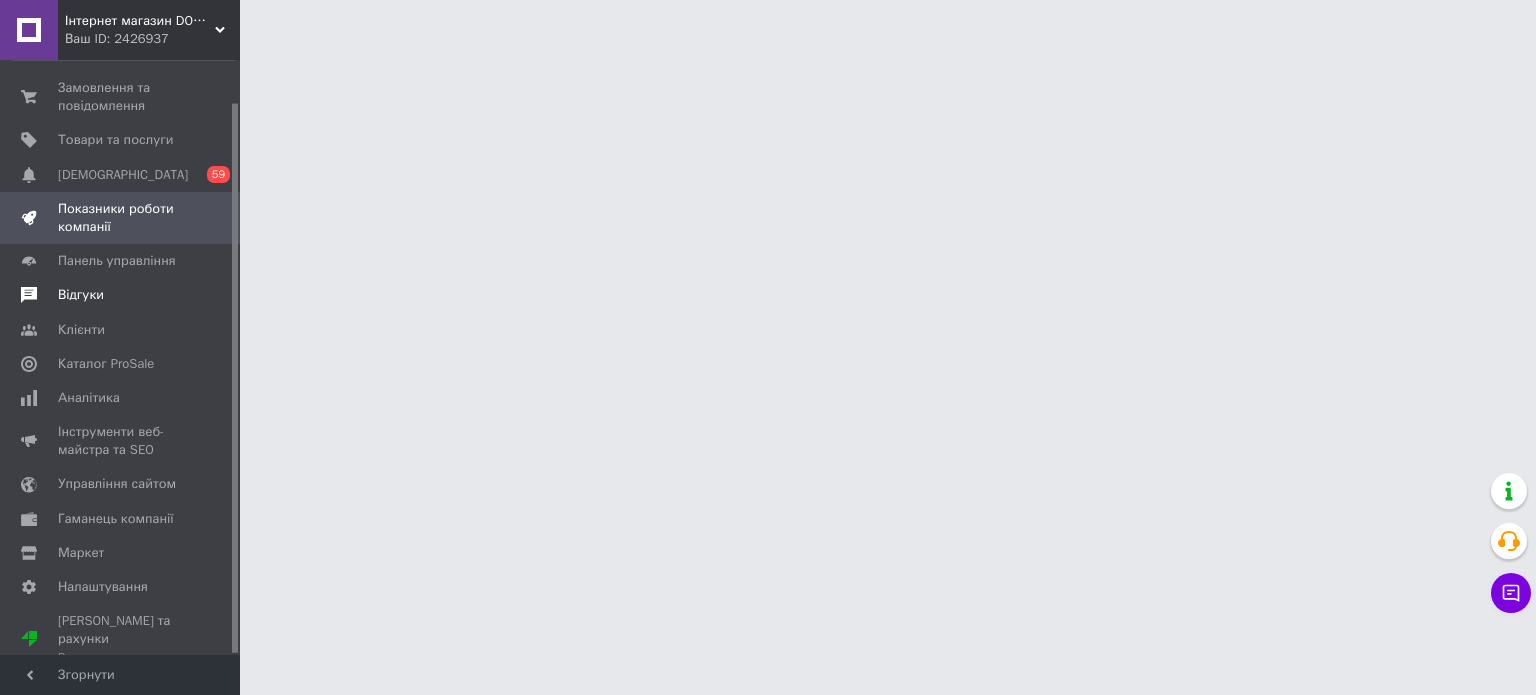 click on "Відгуки" at bounding box center [81, 295] 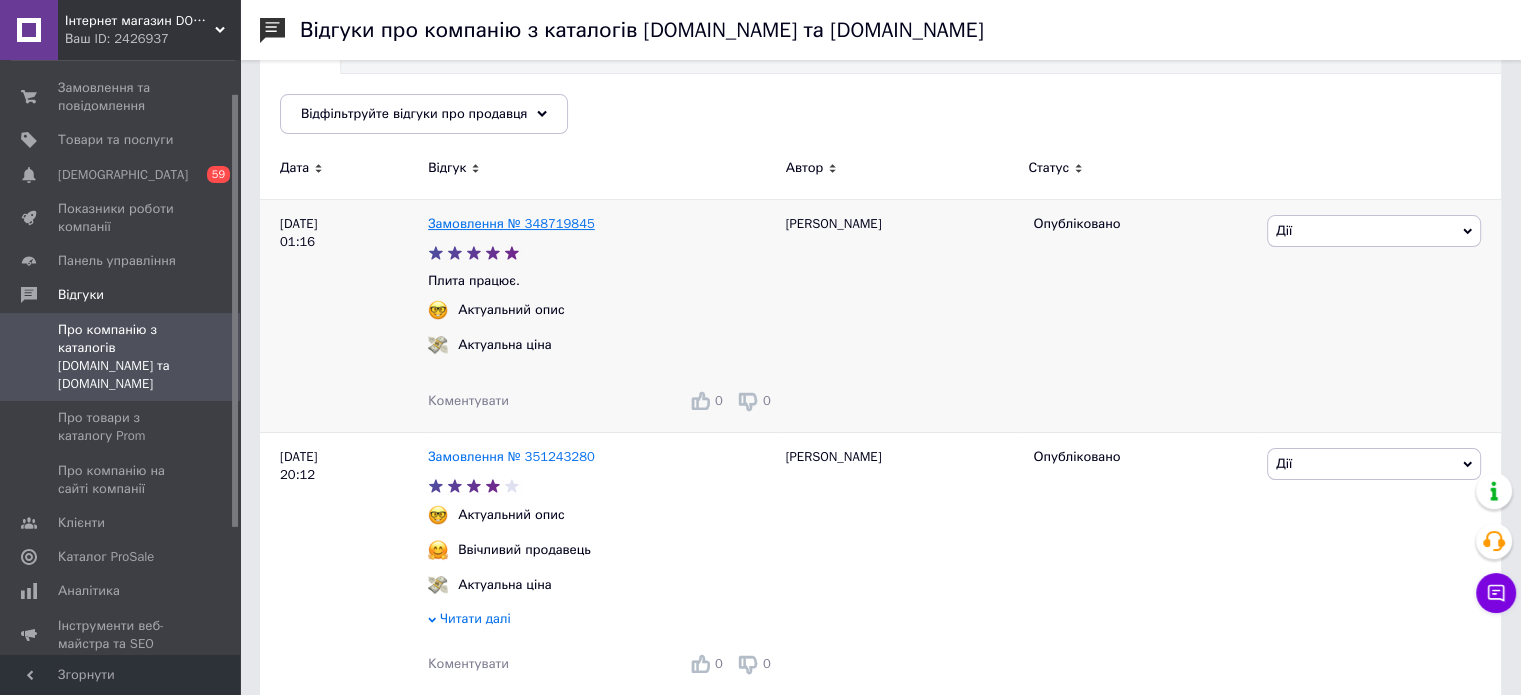 scroll, scrollTop: 200, scrollLeft: 0, axis: vertical 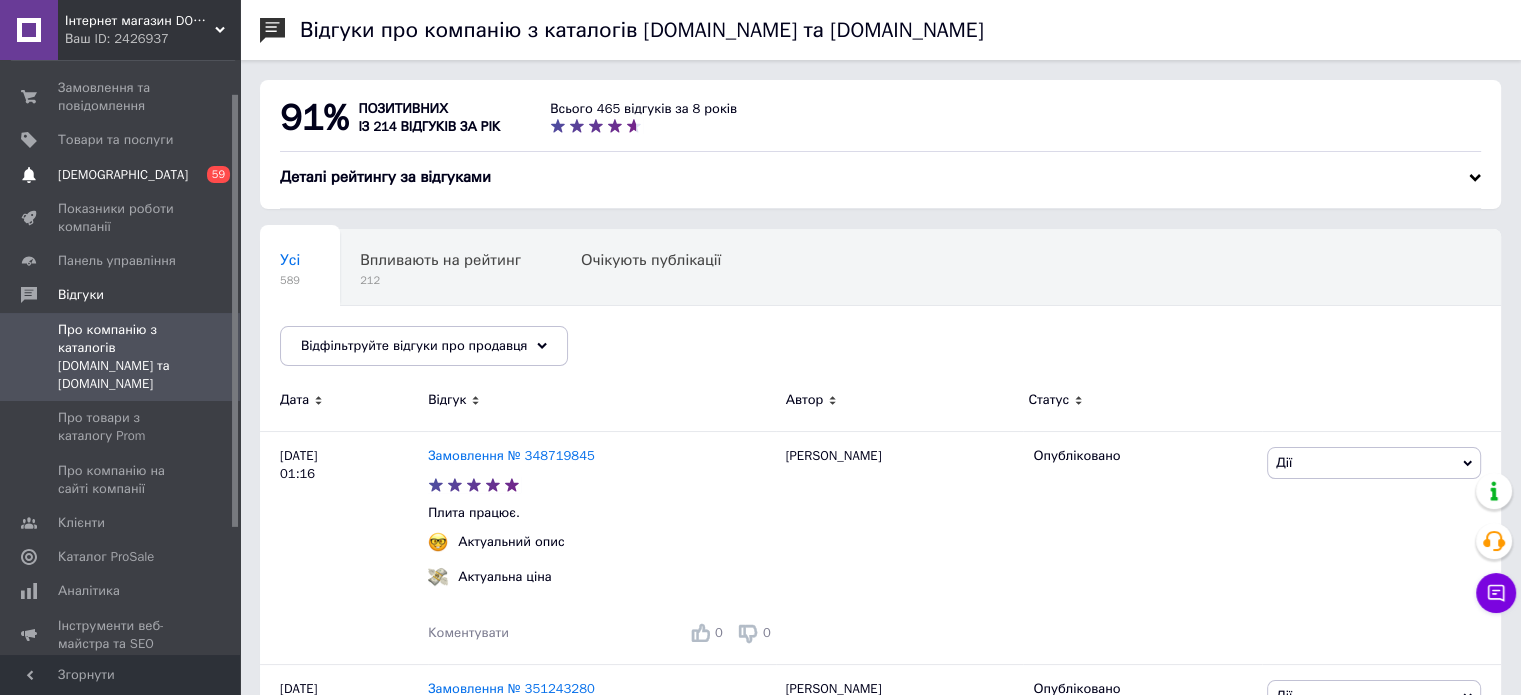 click on "[DEMOGRAPHIC_DATA]" at bounding box center (121, 175) 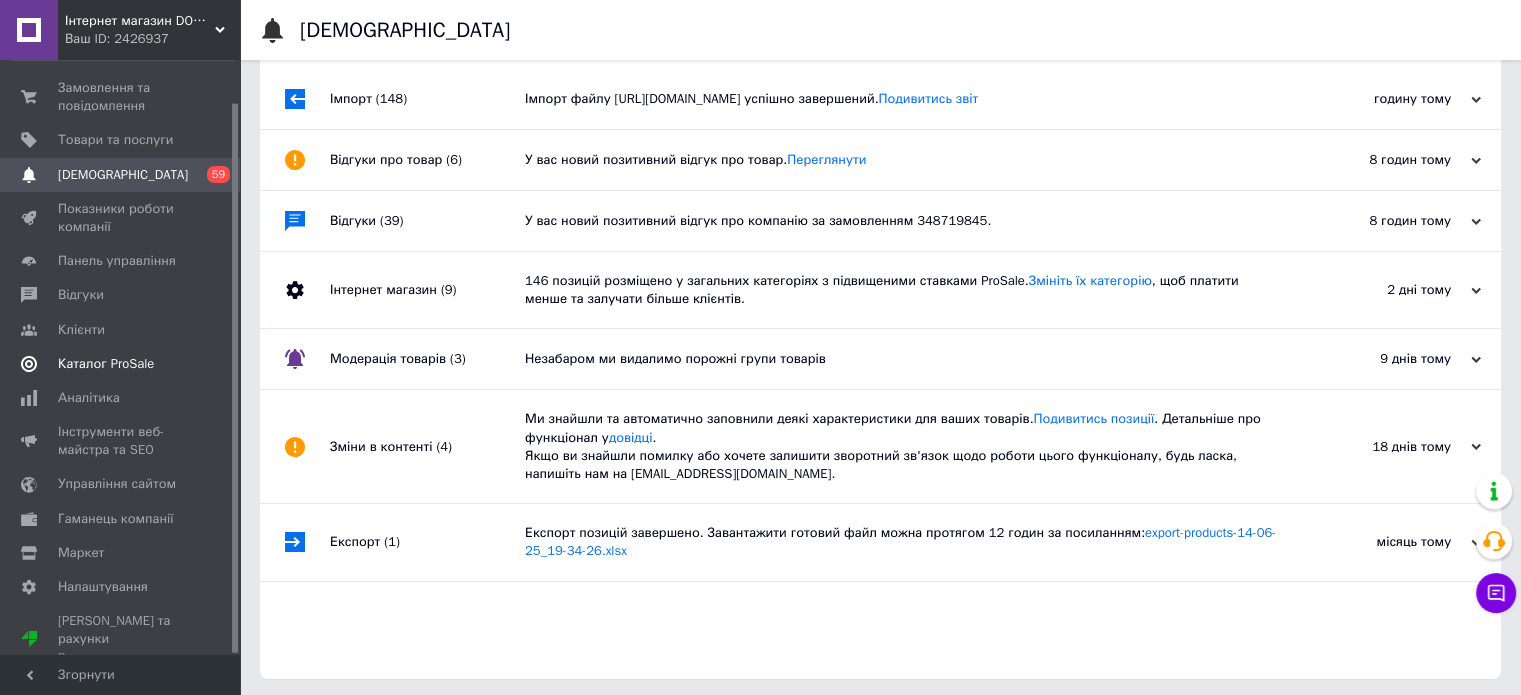 scroll, scrollTop: 109, scrollLeft: 0, axis: vertical 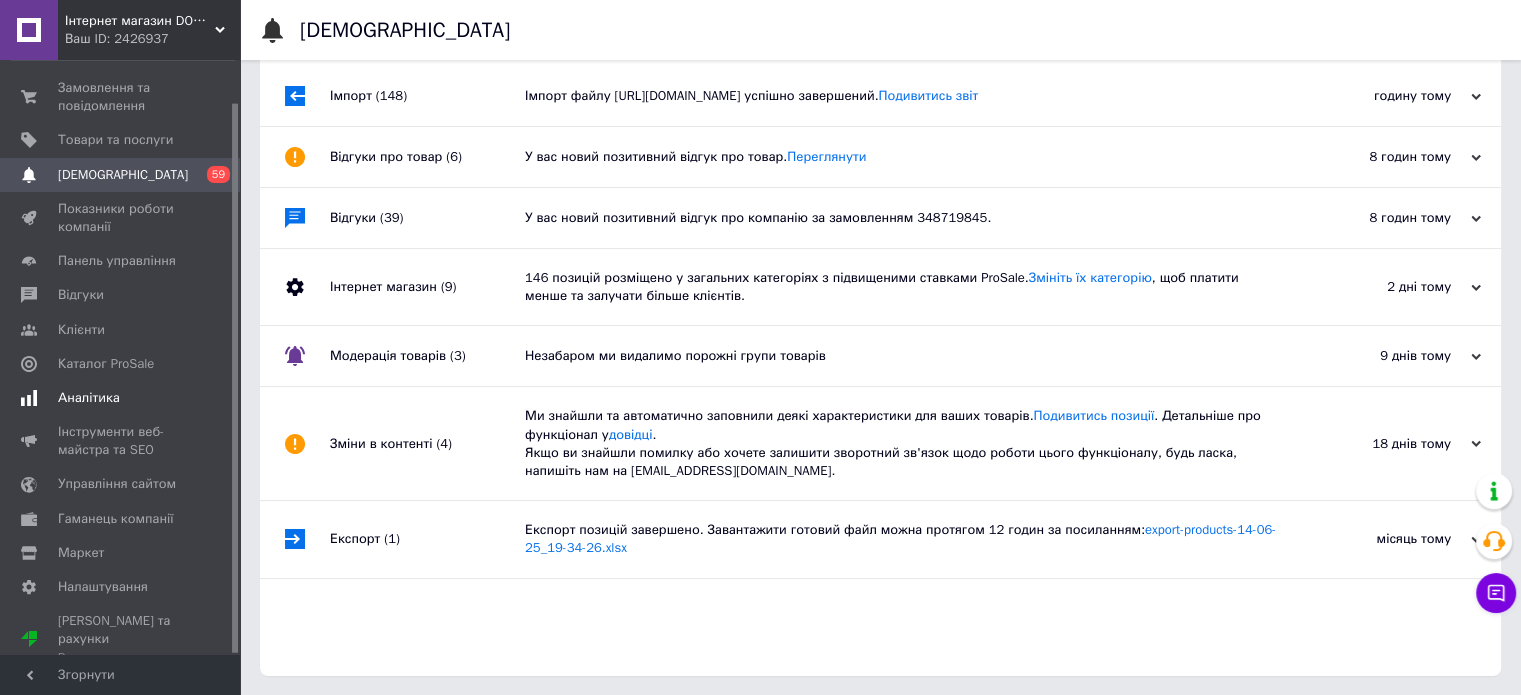 click on "Аналітика" at bounding box center [89, 398] 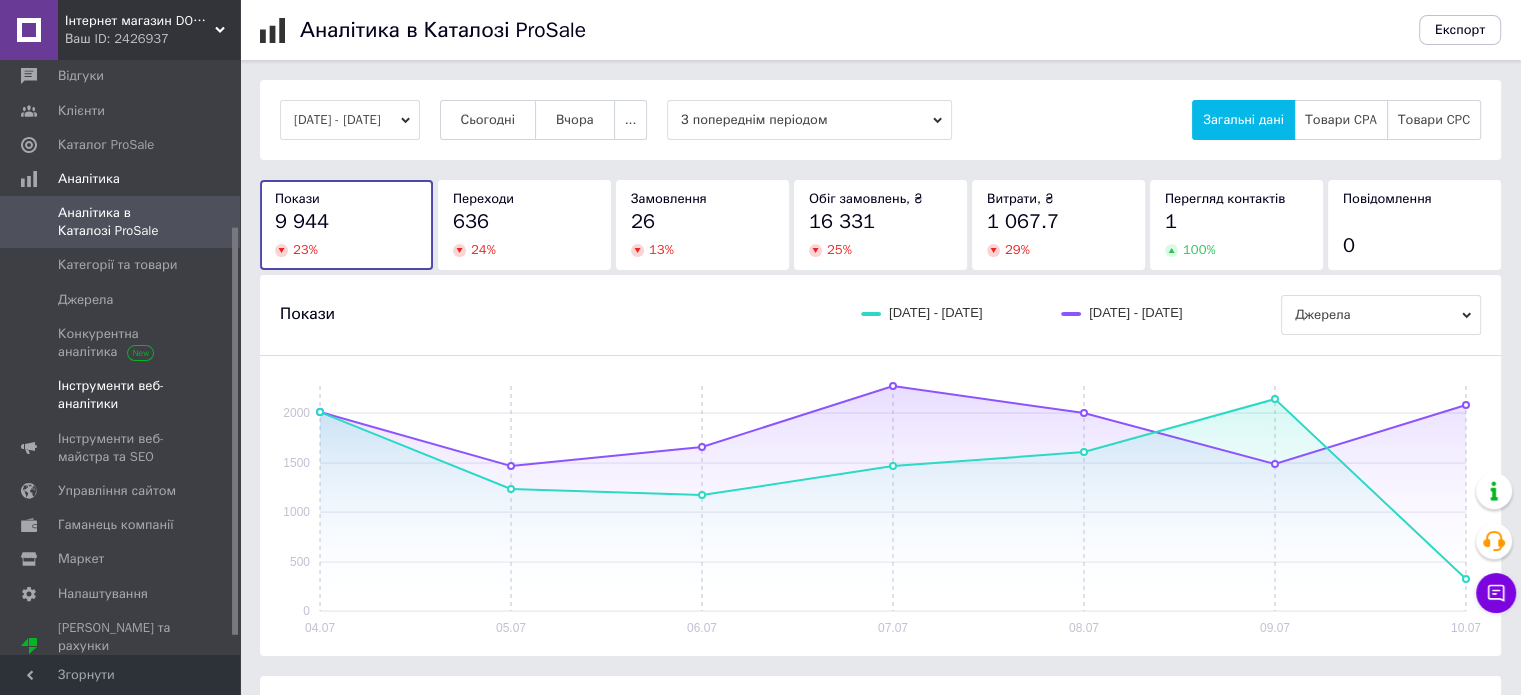 scroll, scrollTop: 271, scrollLeft: 0, axis: vertical 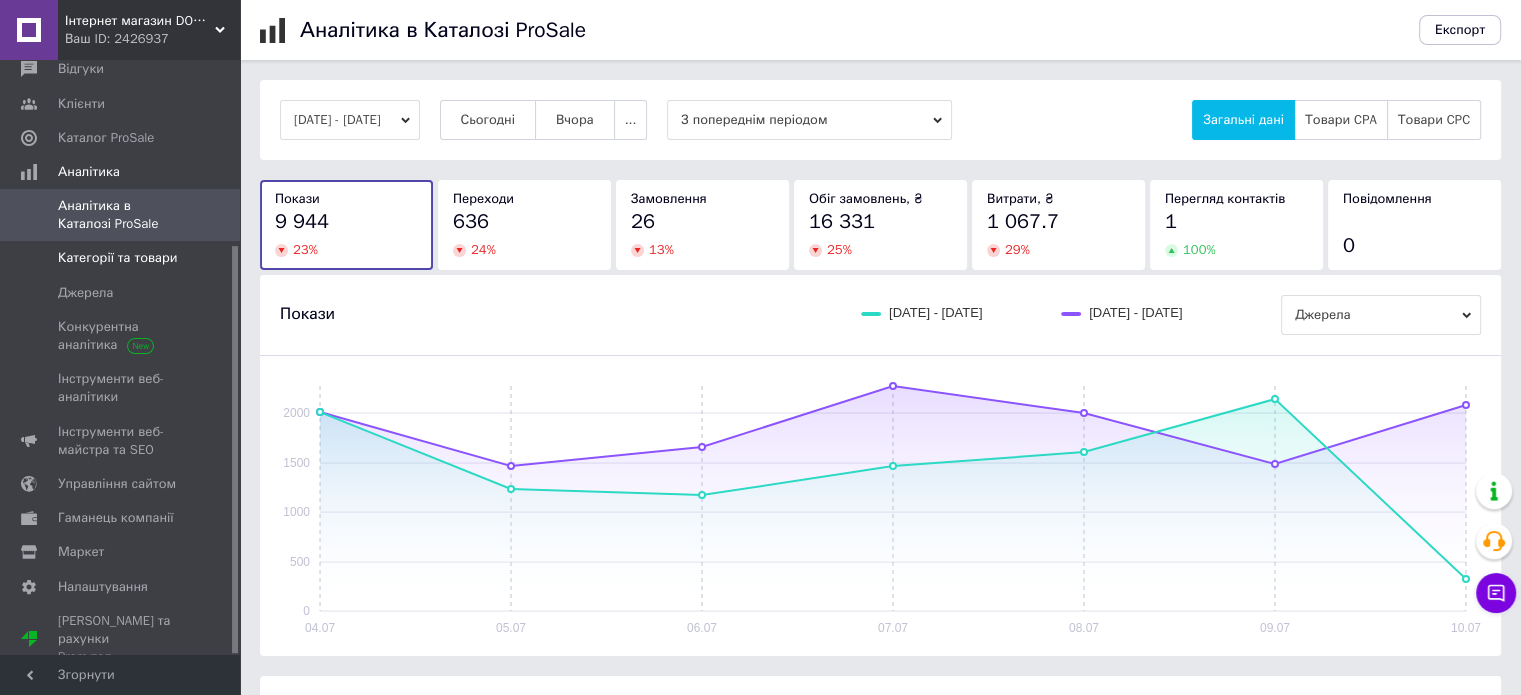 click on "Категорії та товари" at bounding box center [123, 258] 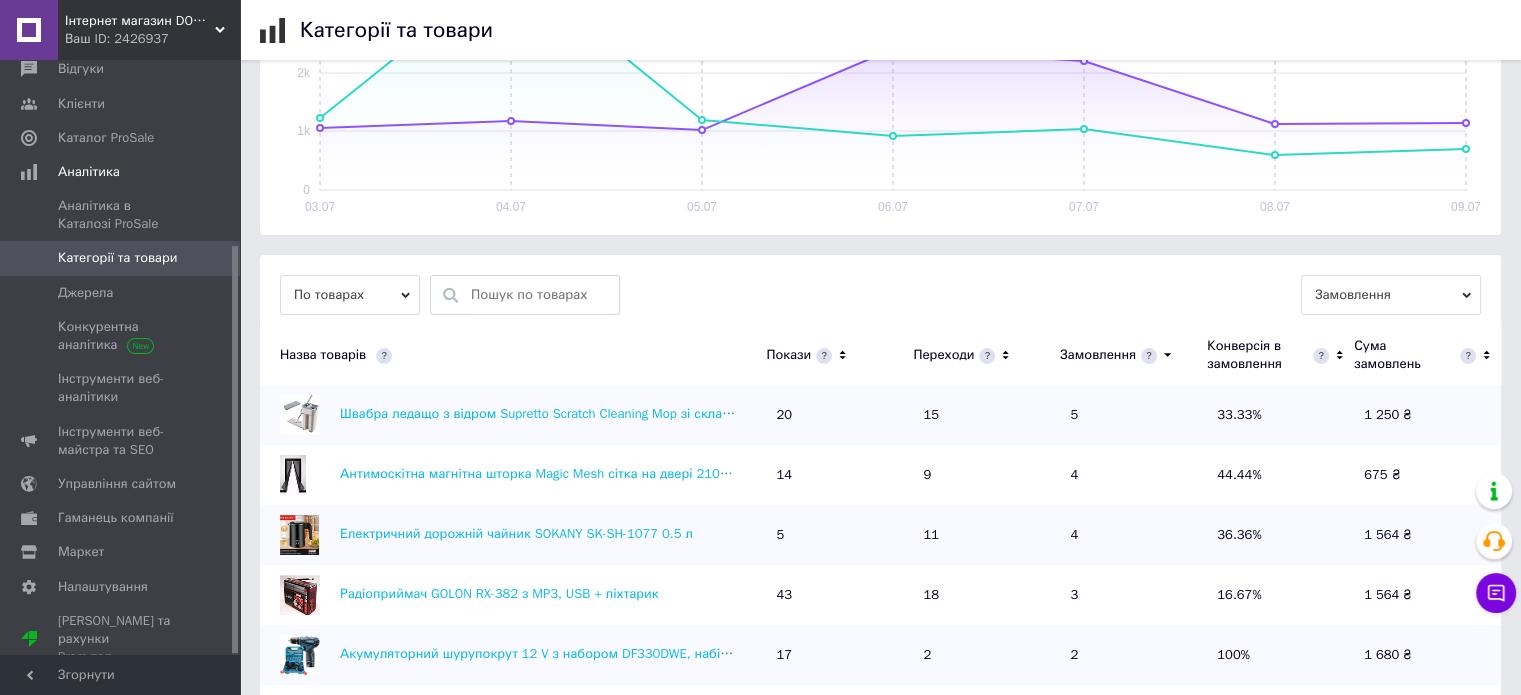 scroll, scrollTop: 400, scrollLeft: 0, axis: vertical 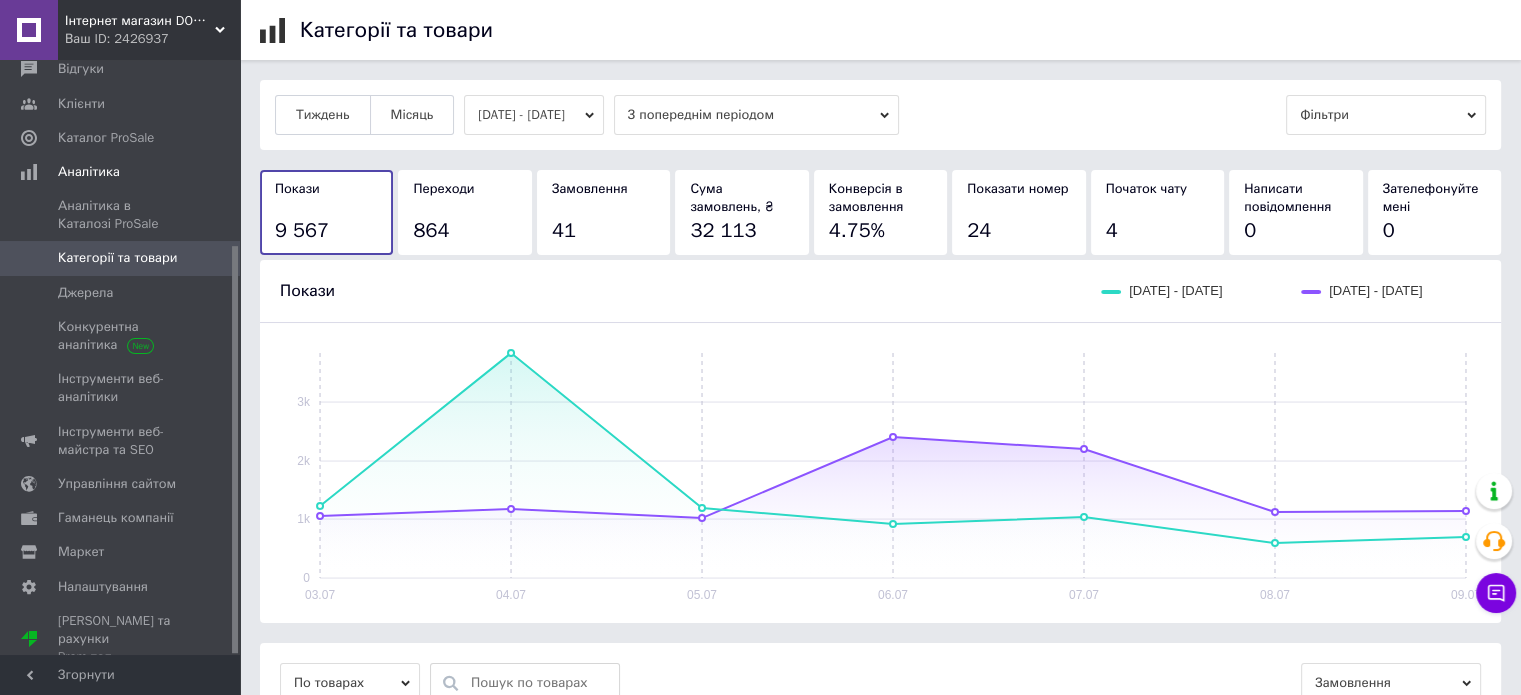 click on "[DATE] - [DATE]" at bounding box center [534, 115] 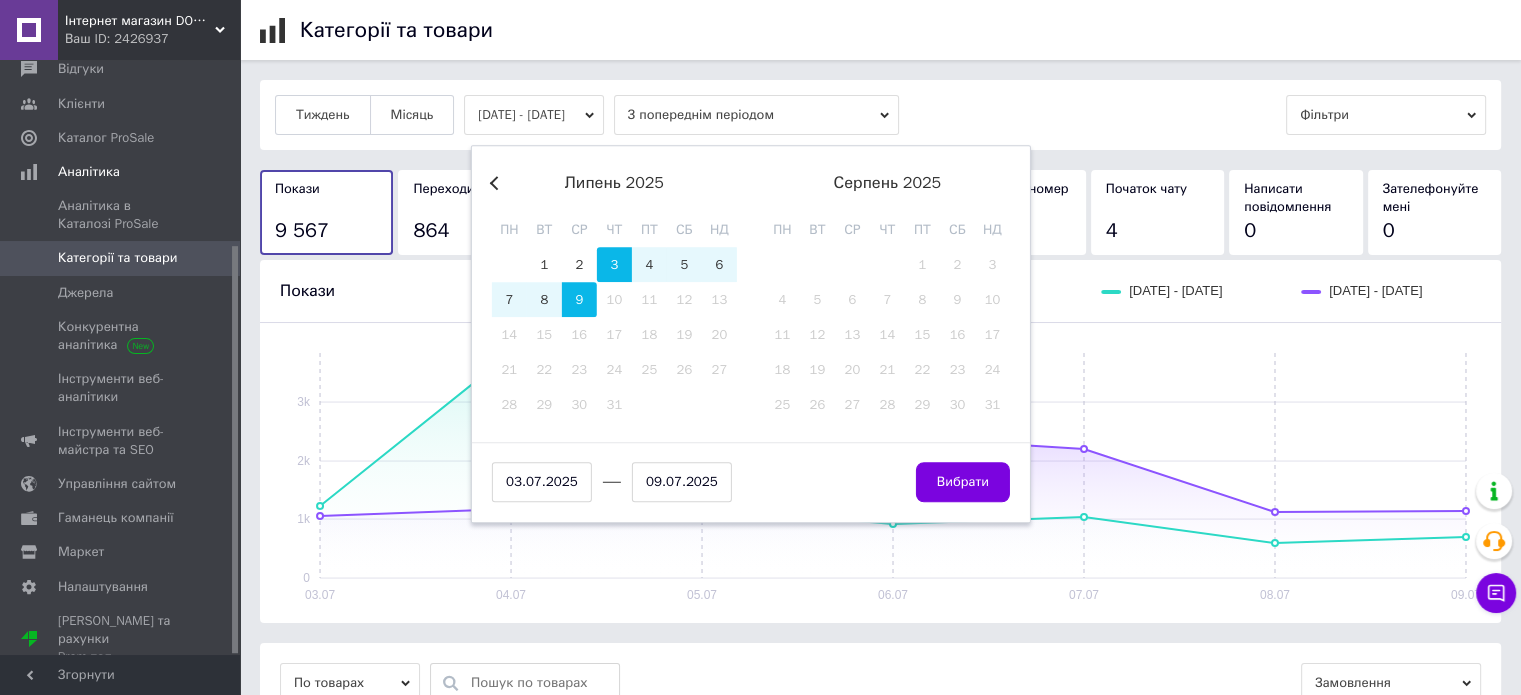 click on "З попереднім періодом" at bounding box center [756, 115] 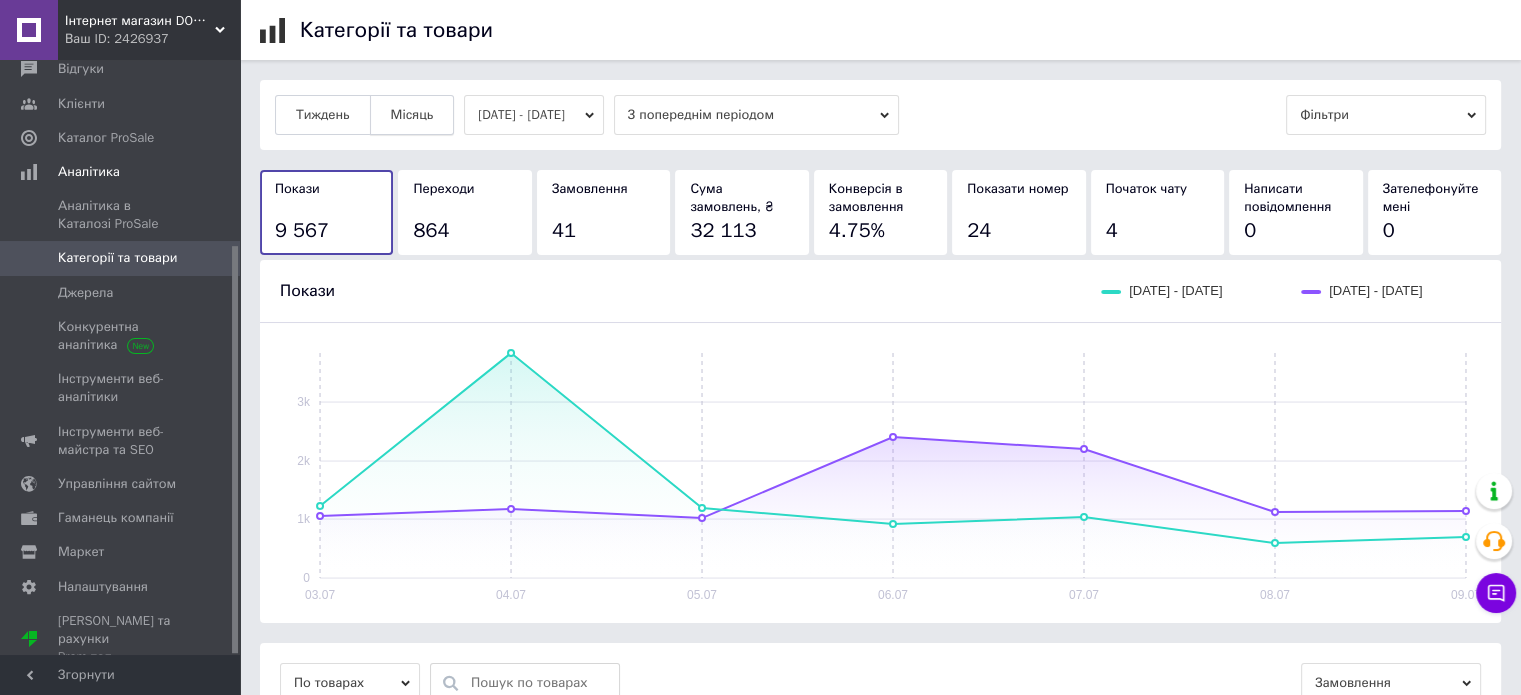 click on "Місяць" at bounding box center (412, 115) 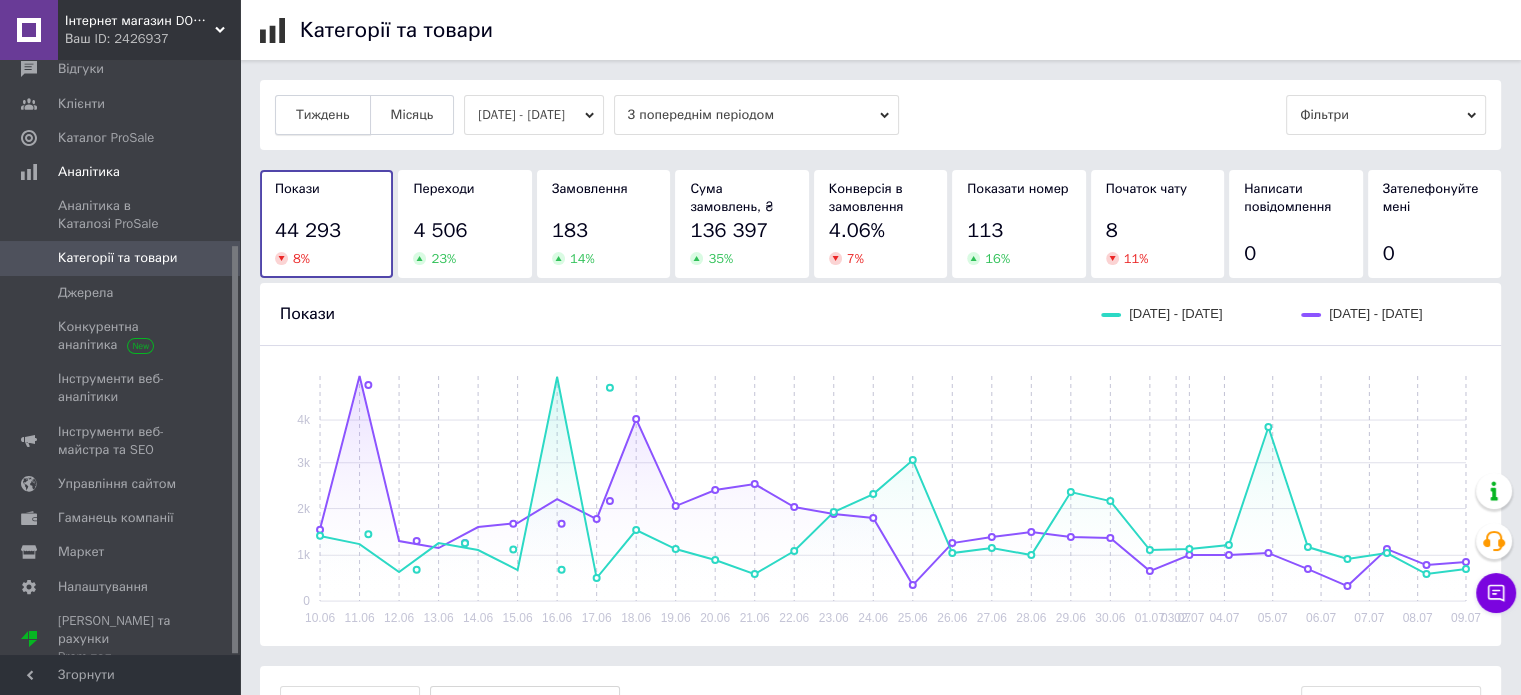 click on "Тиждень" at bounding box center (323, 115) 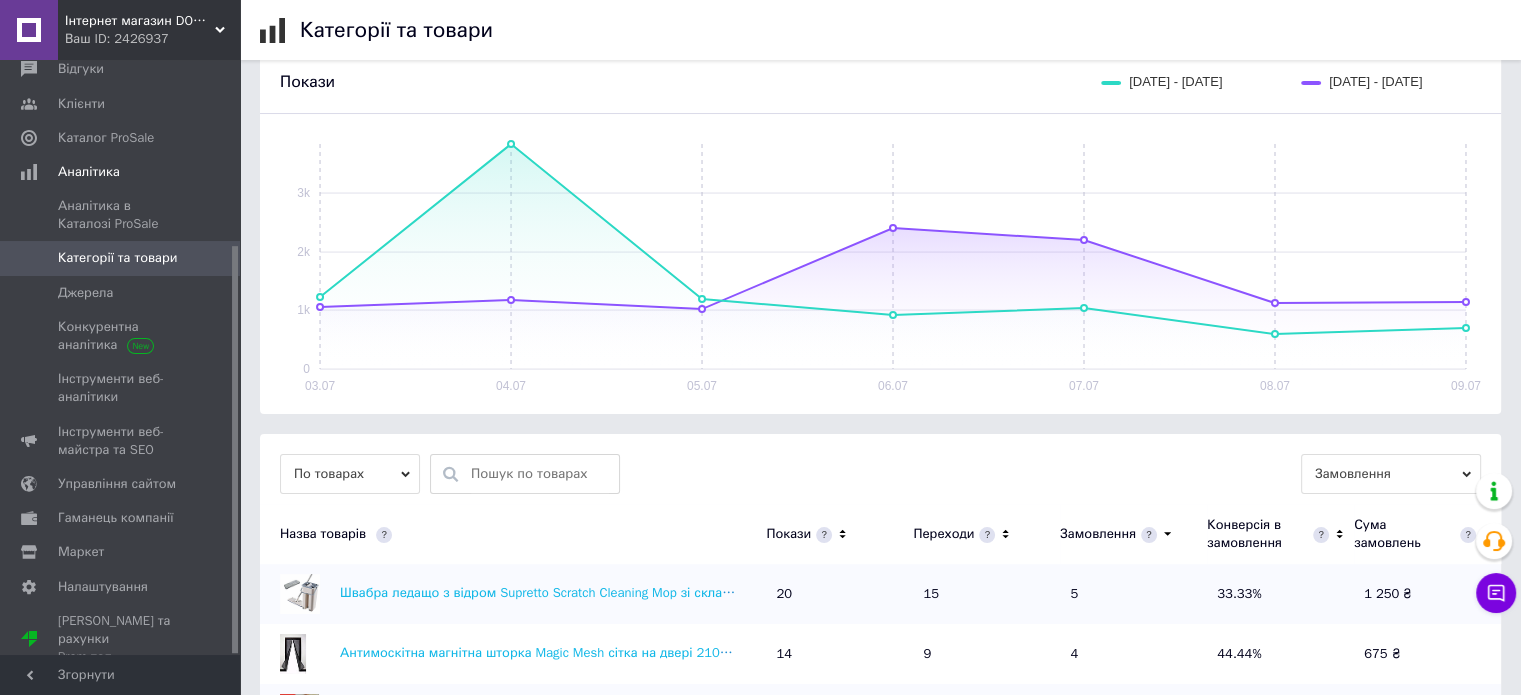 scroll, scrollTop: 400, scrollLeft: 0, axis: vertical 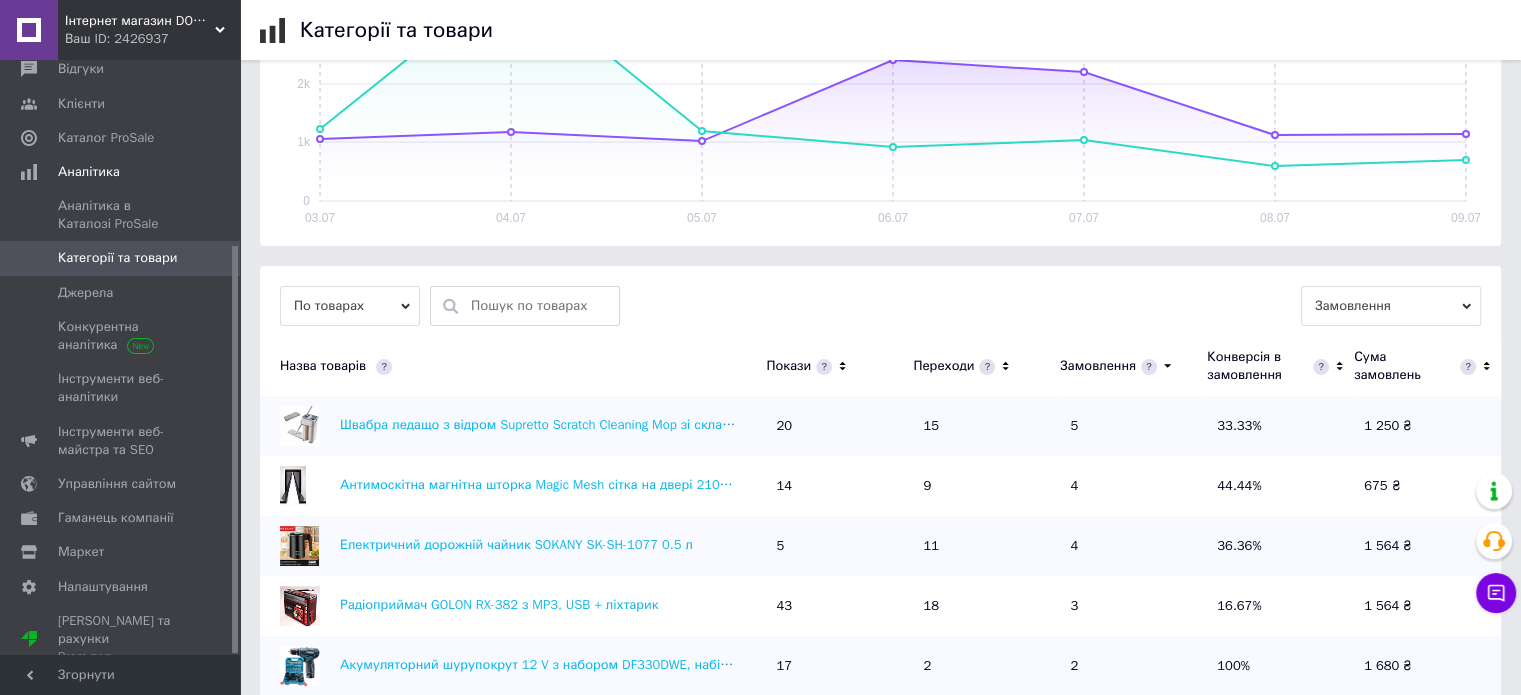click 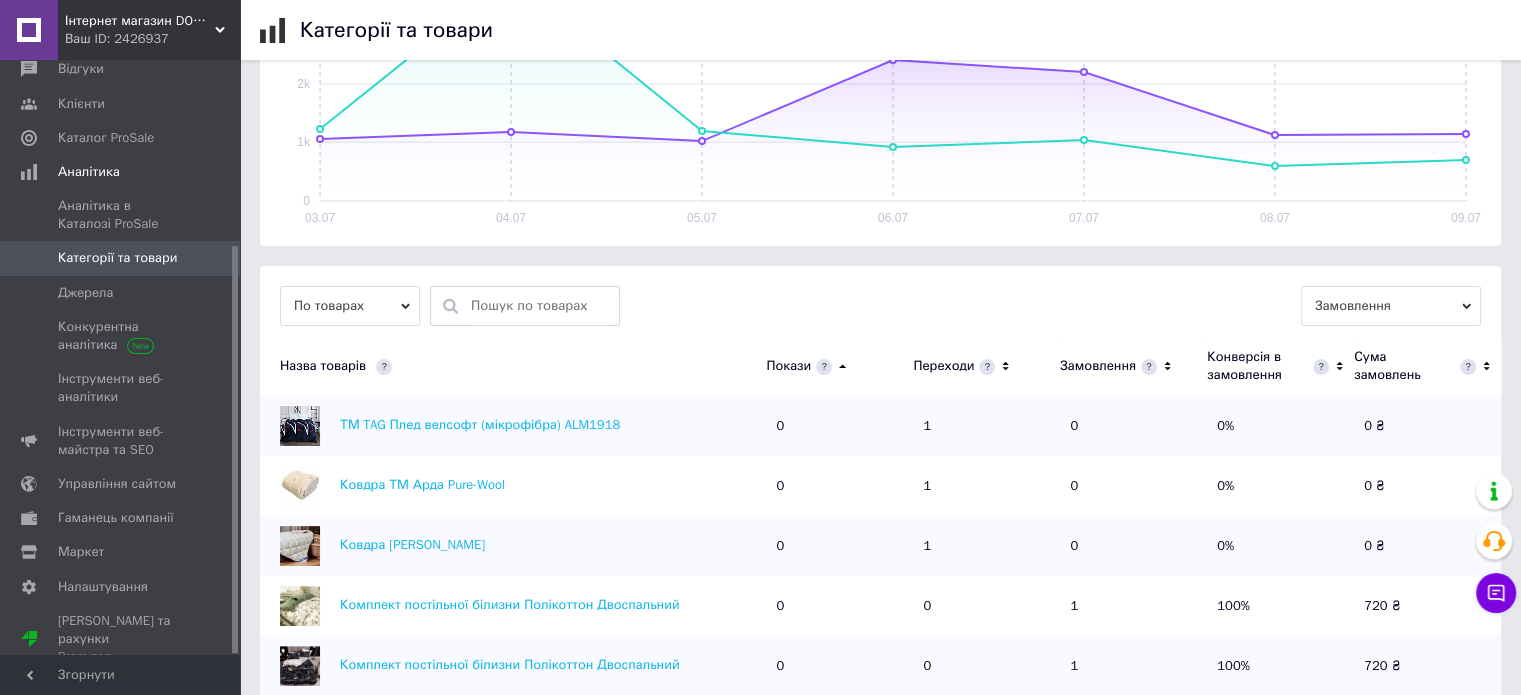 click 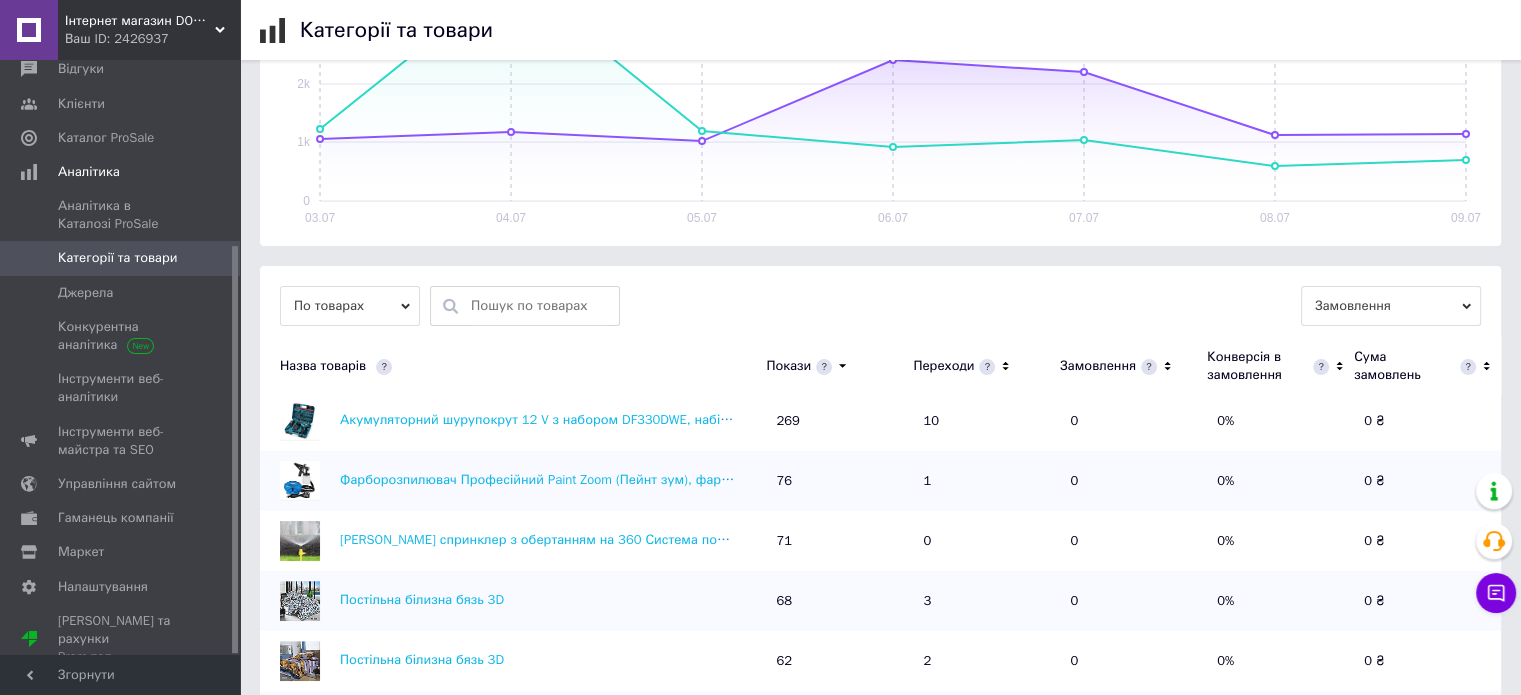 scroll, scrollTop: 100, scrollLeft: 0, axis: vertical 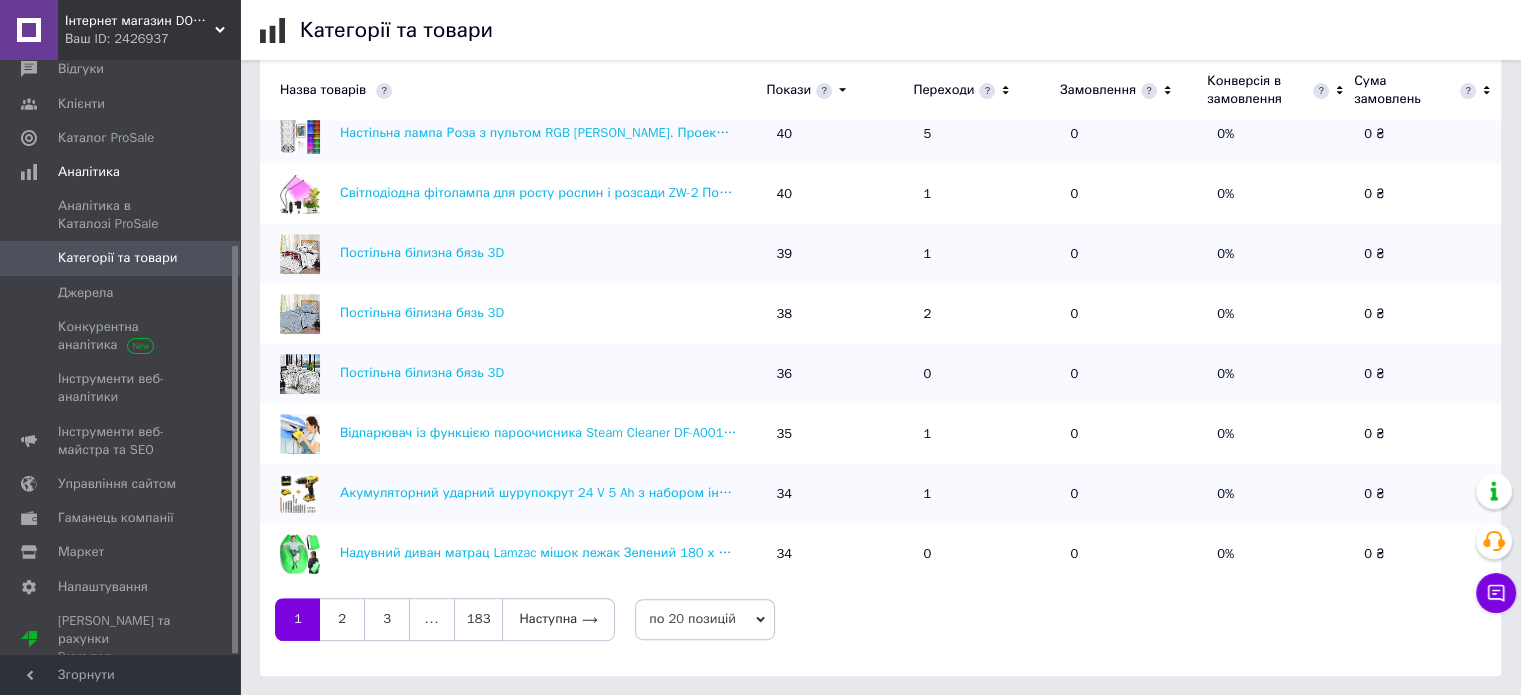 click on "Інтернет магазин DOMASHNIY" at bounding box center [140, 21] 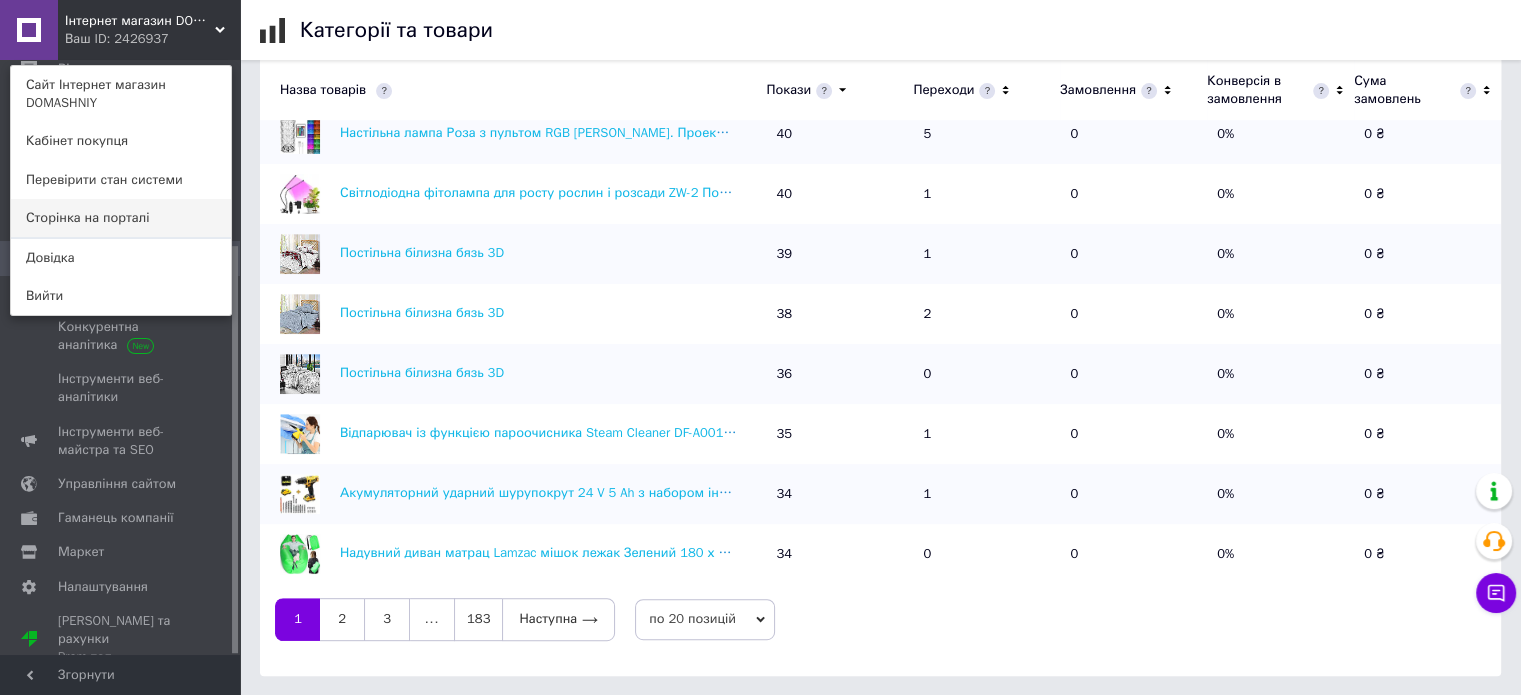 click on "Сторінка на порталі" at bounding box center [121, 218] 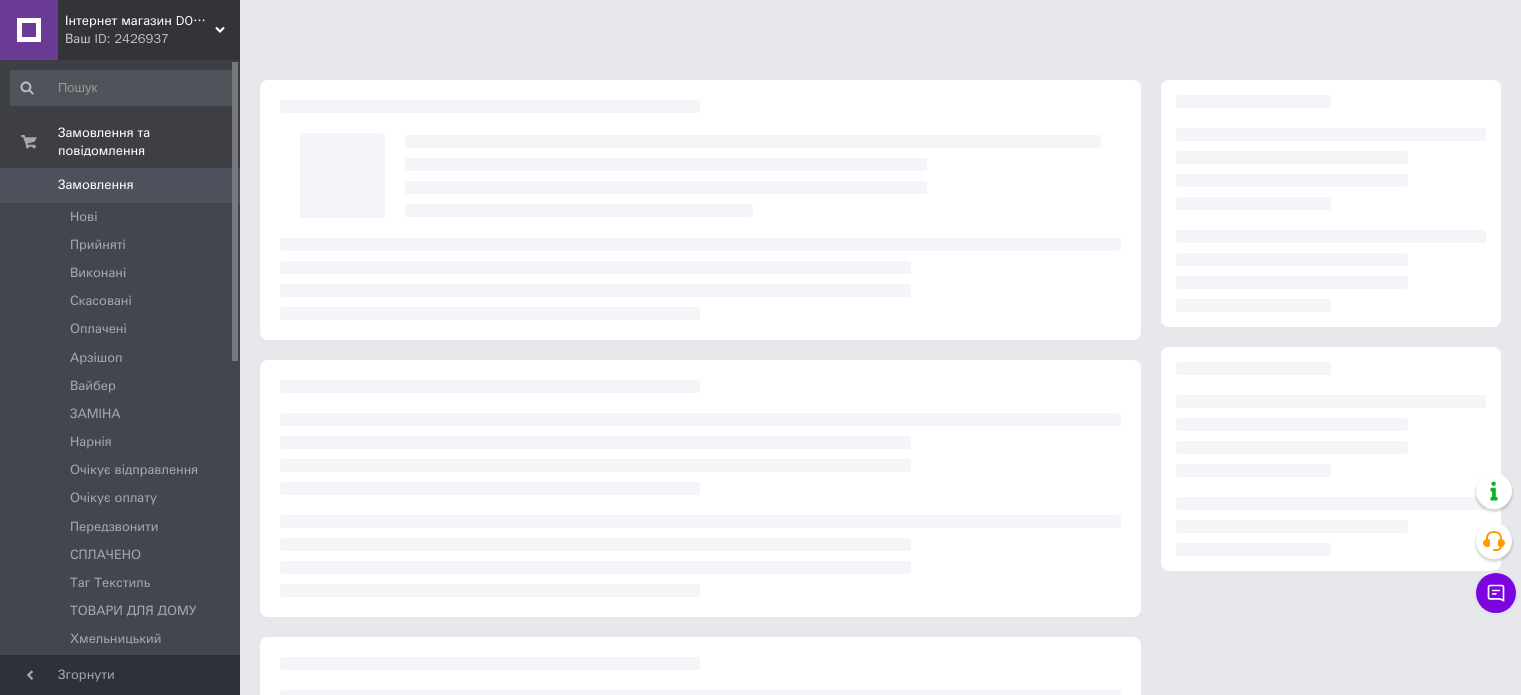 scroll, scrollTop: 0, scrollLeft: 0, axis: both 